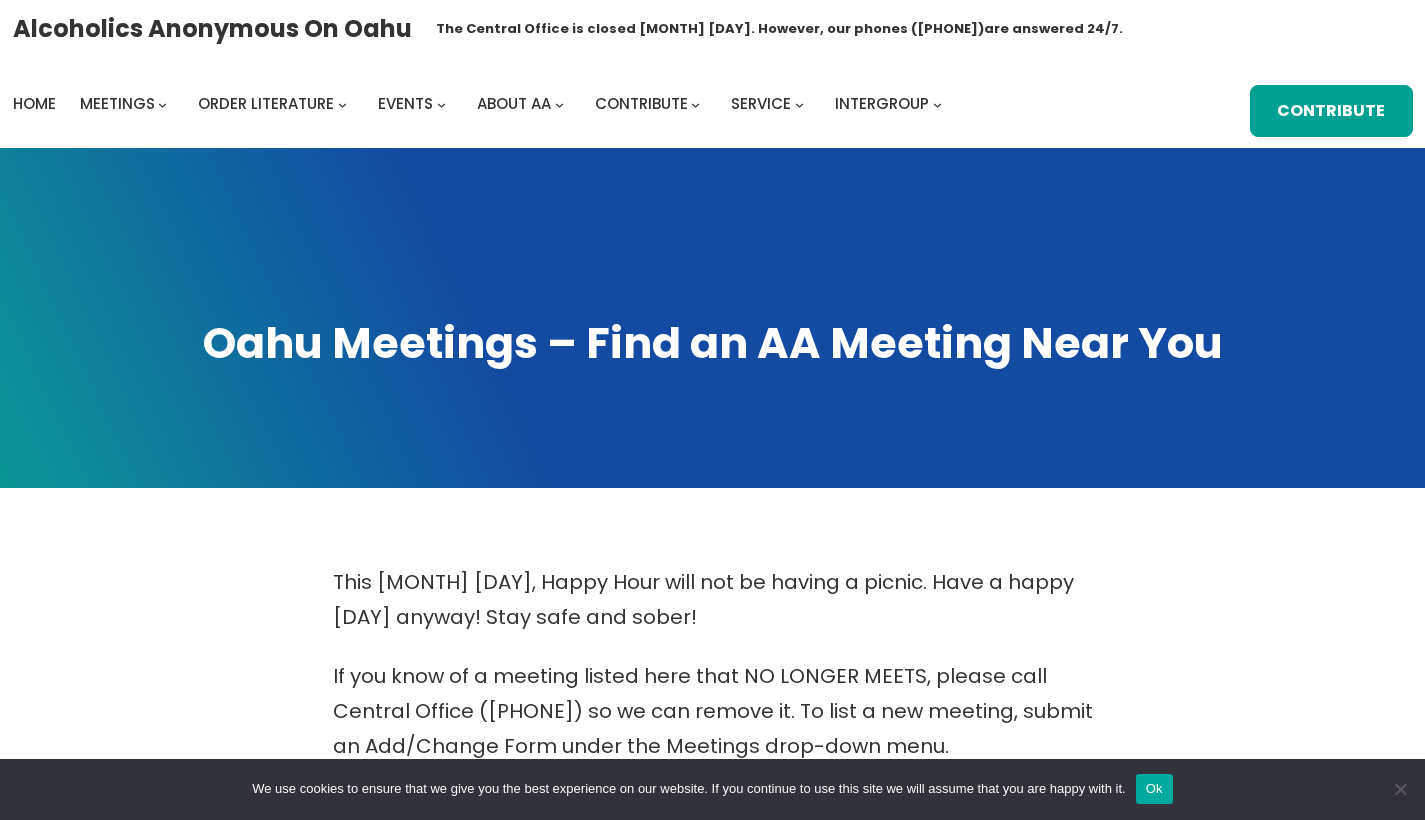 scroll, scrollTop: 0, scrollLeft: 0, axis: both 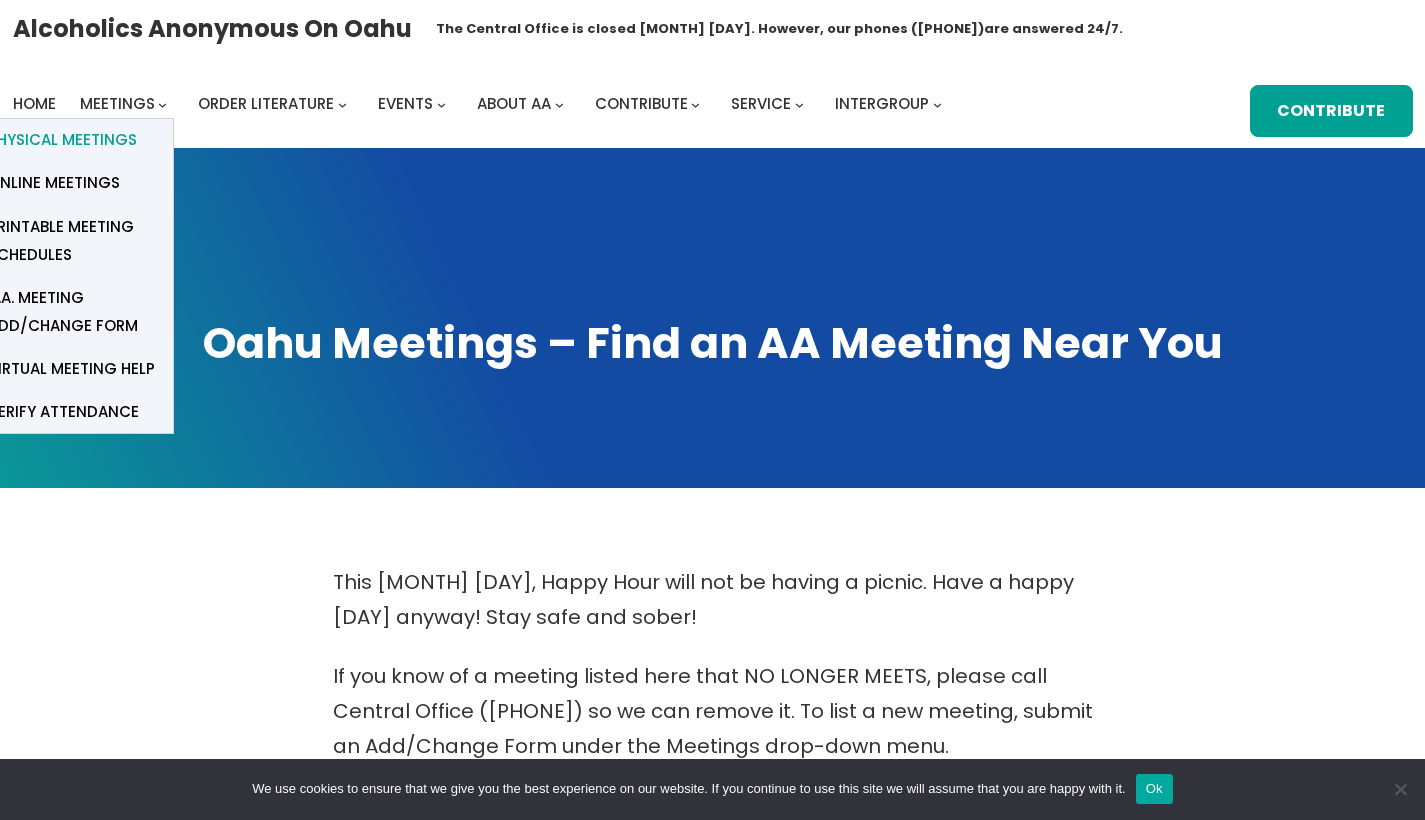 click on "Physical Meetings" at bounding box center [62, 140] 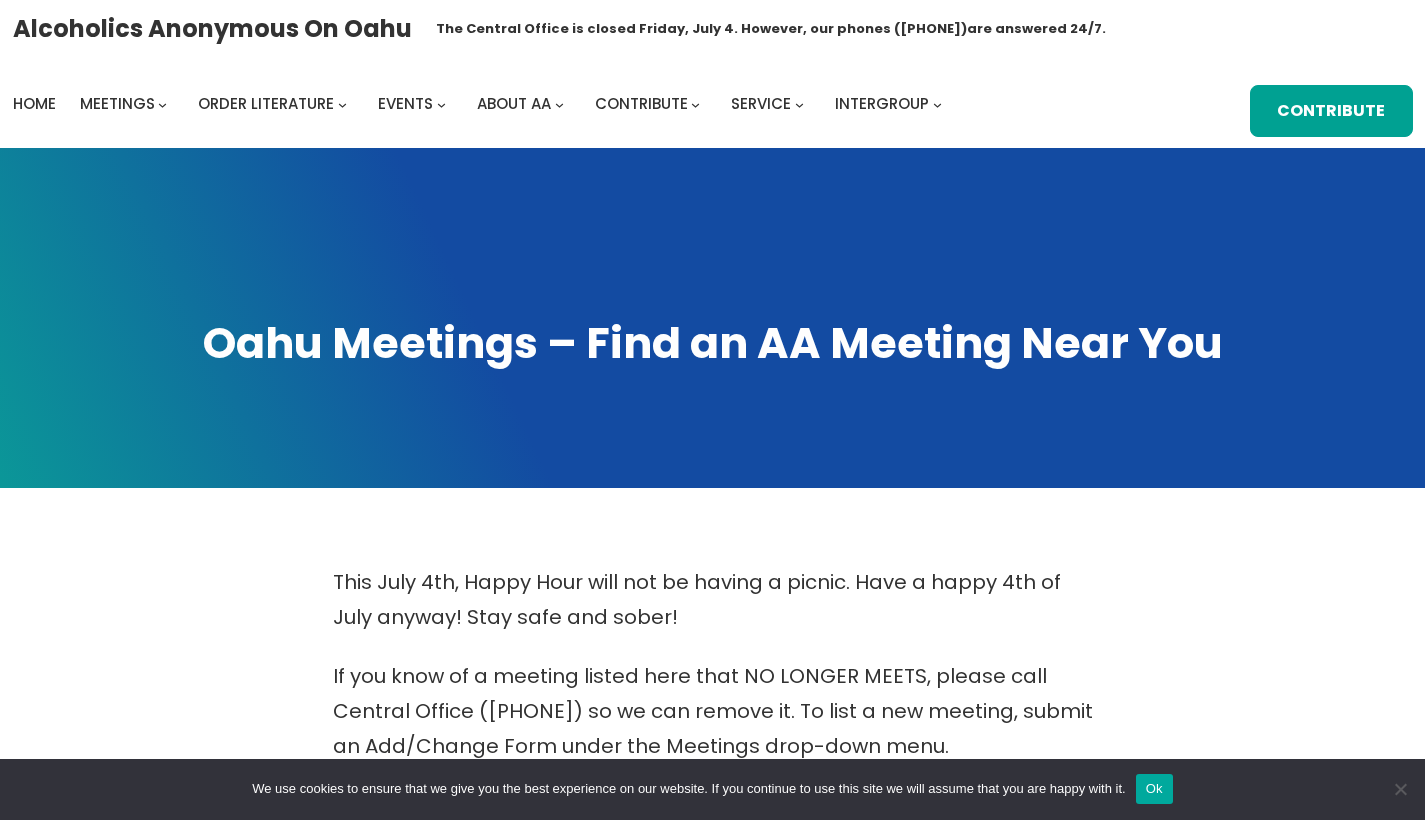 scroll, scrollTop: 0, scrollLeft: 0, axis: both 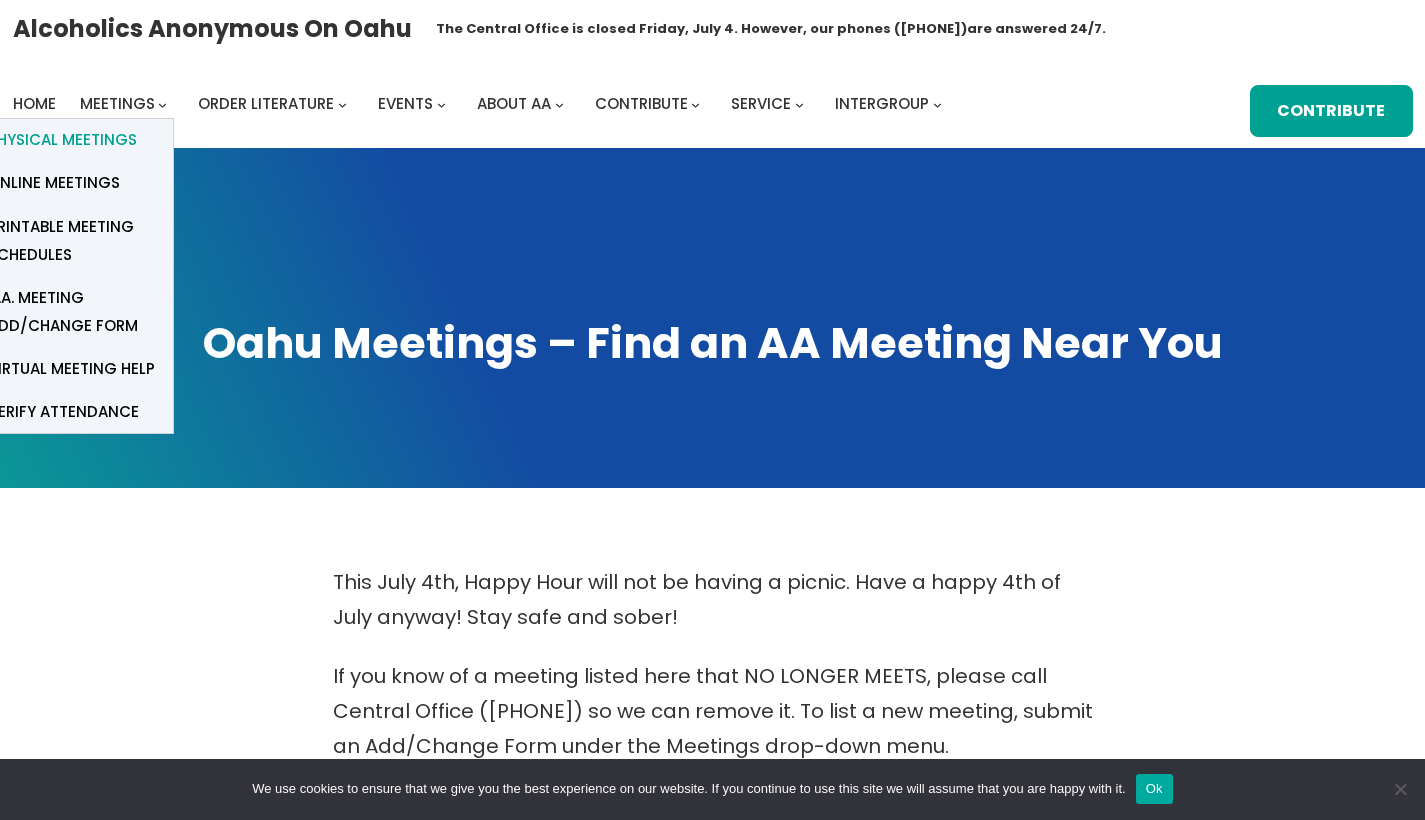 click on "Physical Meetings" at bounding box center (62, 140) 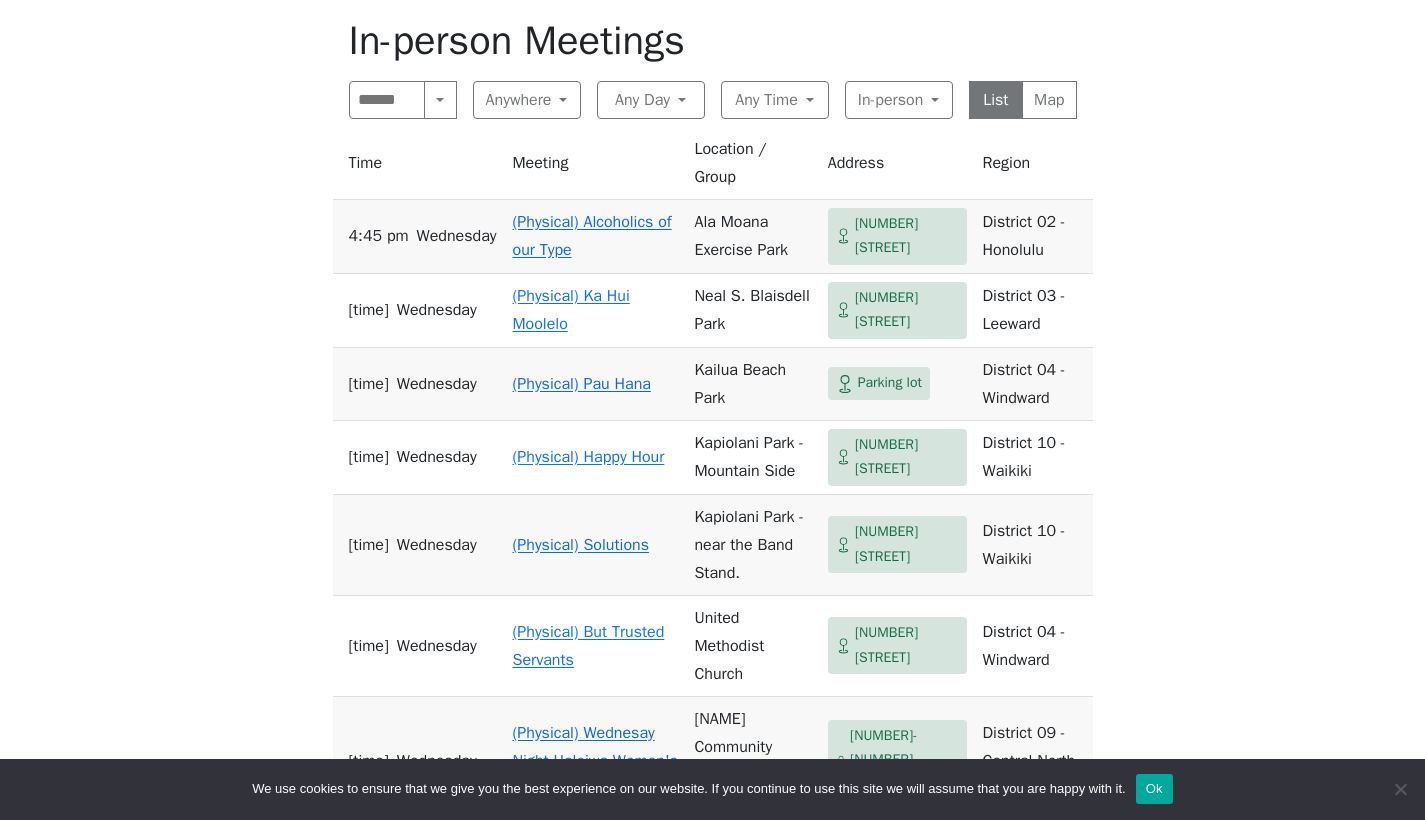 scroll, scrollTop: 788, scrollLeft: 0, axis: vertical 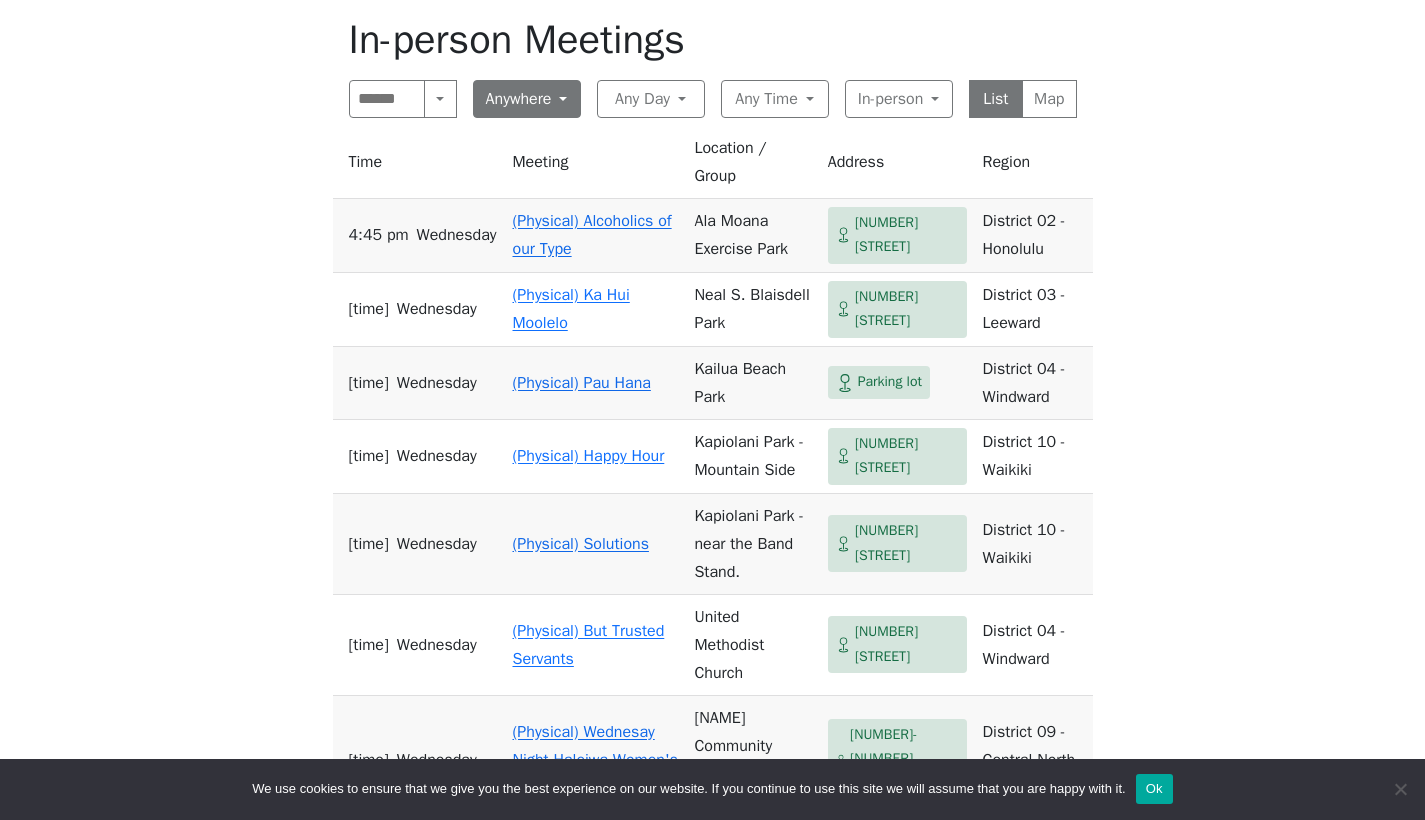 click on "Anywhere" at bounding box center (527, 99) 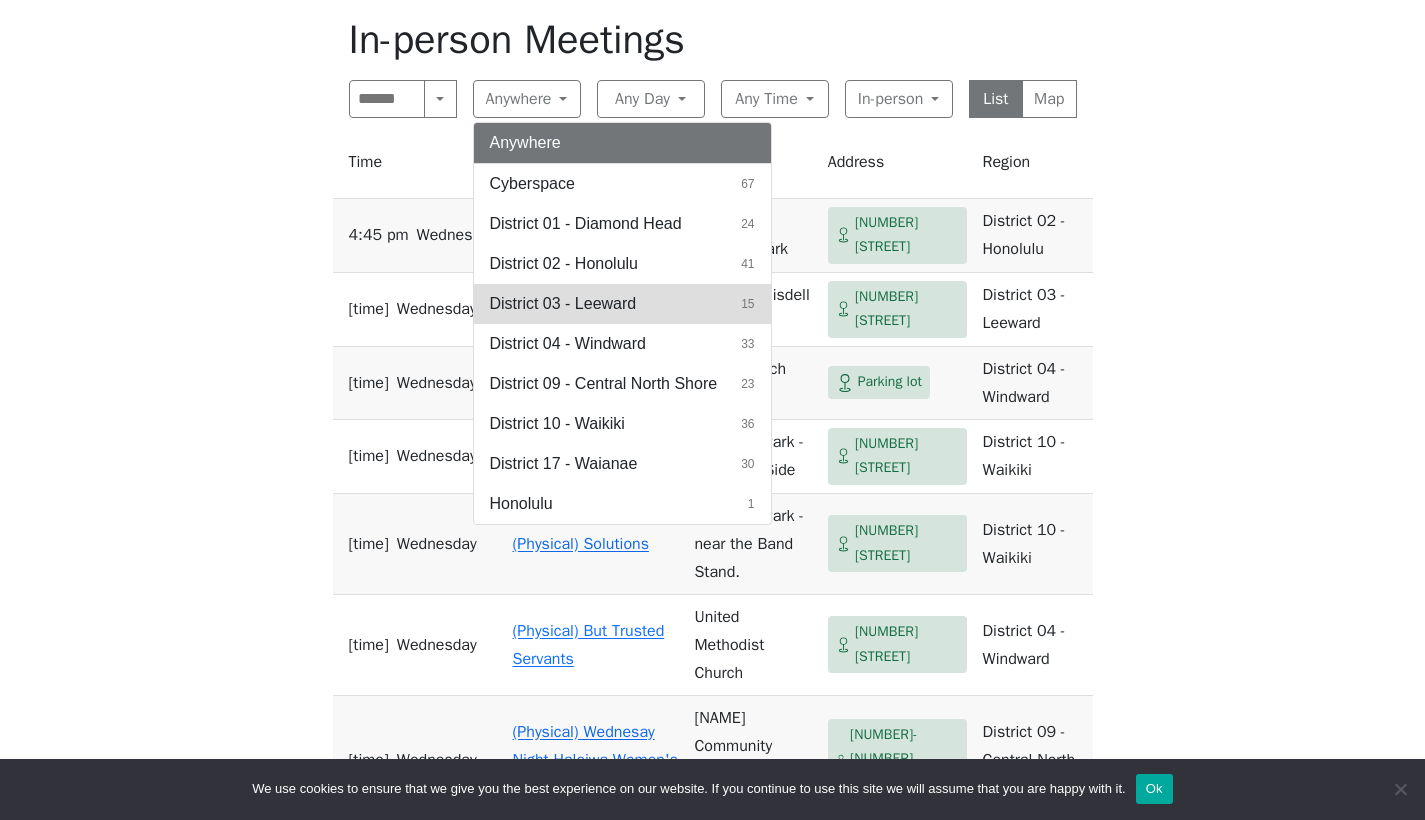 click on "District 03 - Leeward" at bounding box center [532, 184] 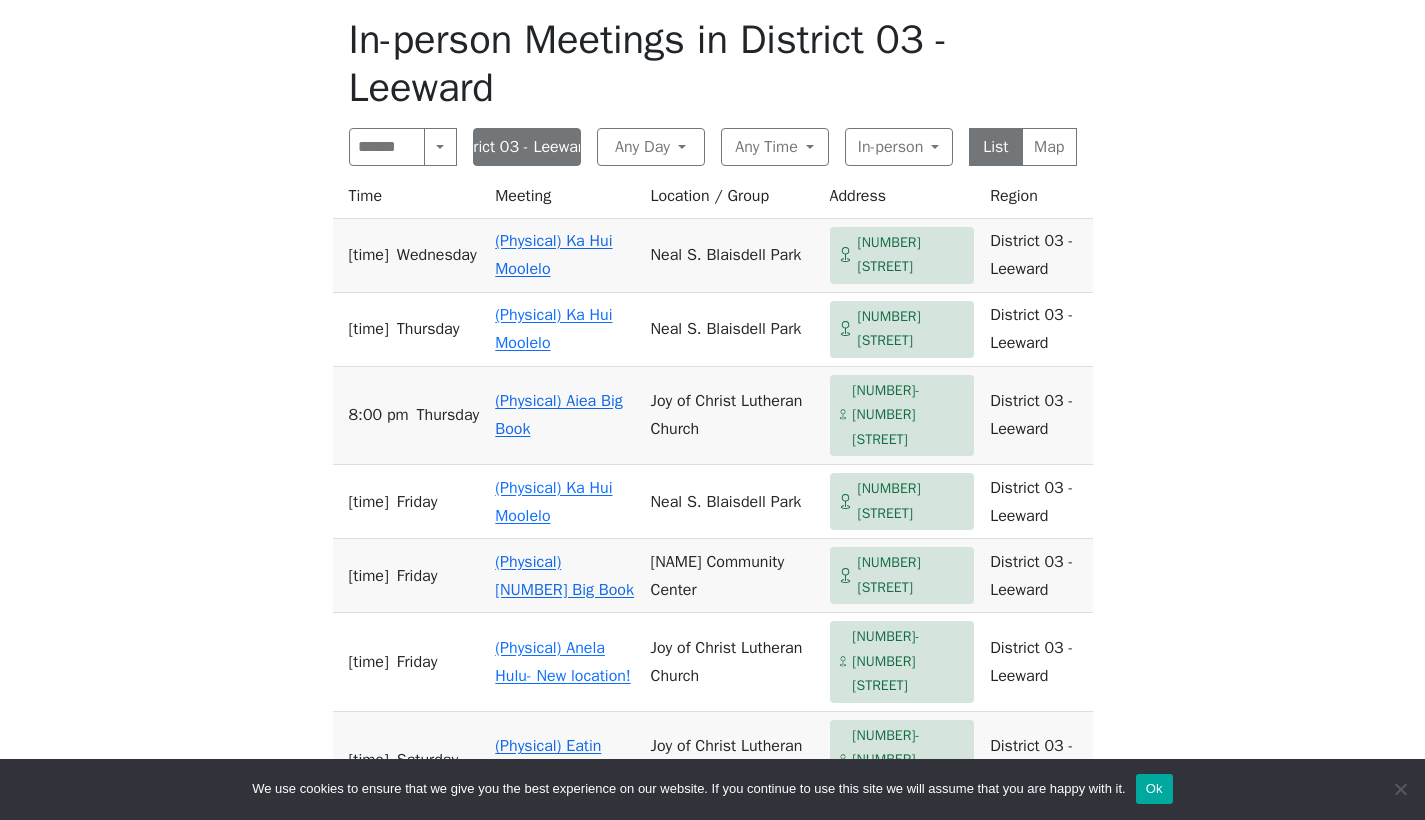 click on "District 03 - Leeward" at bounding box center [527, 147] 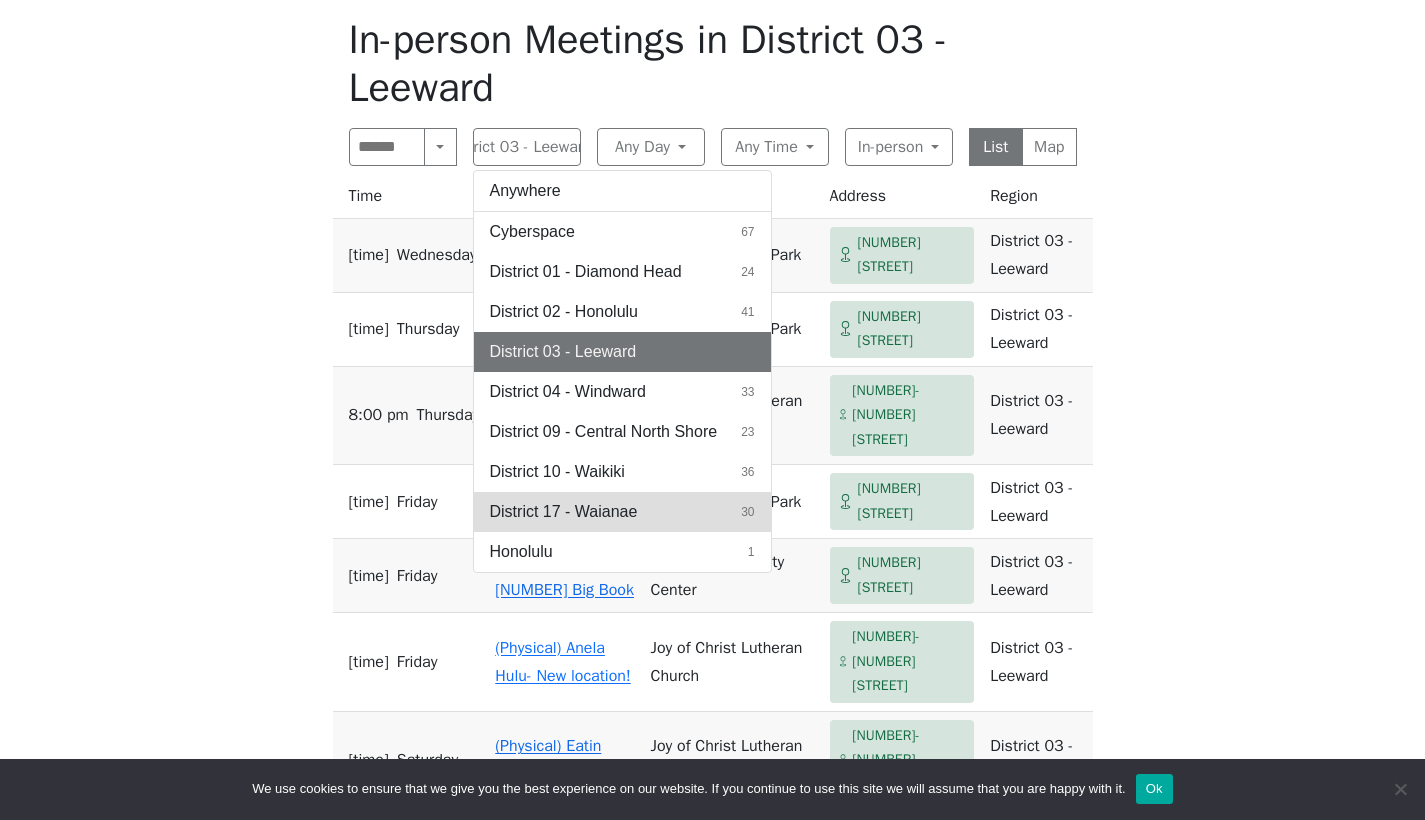 click on "District [NUMBER] - Waianae [NUMBER]" at bounding box center [622, 191] 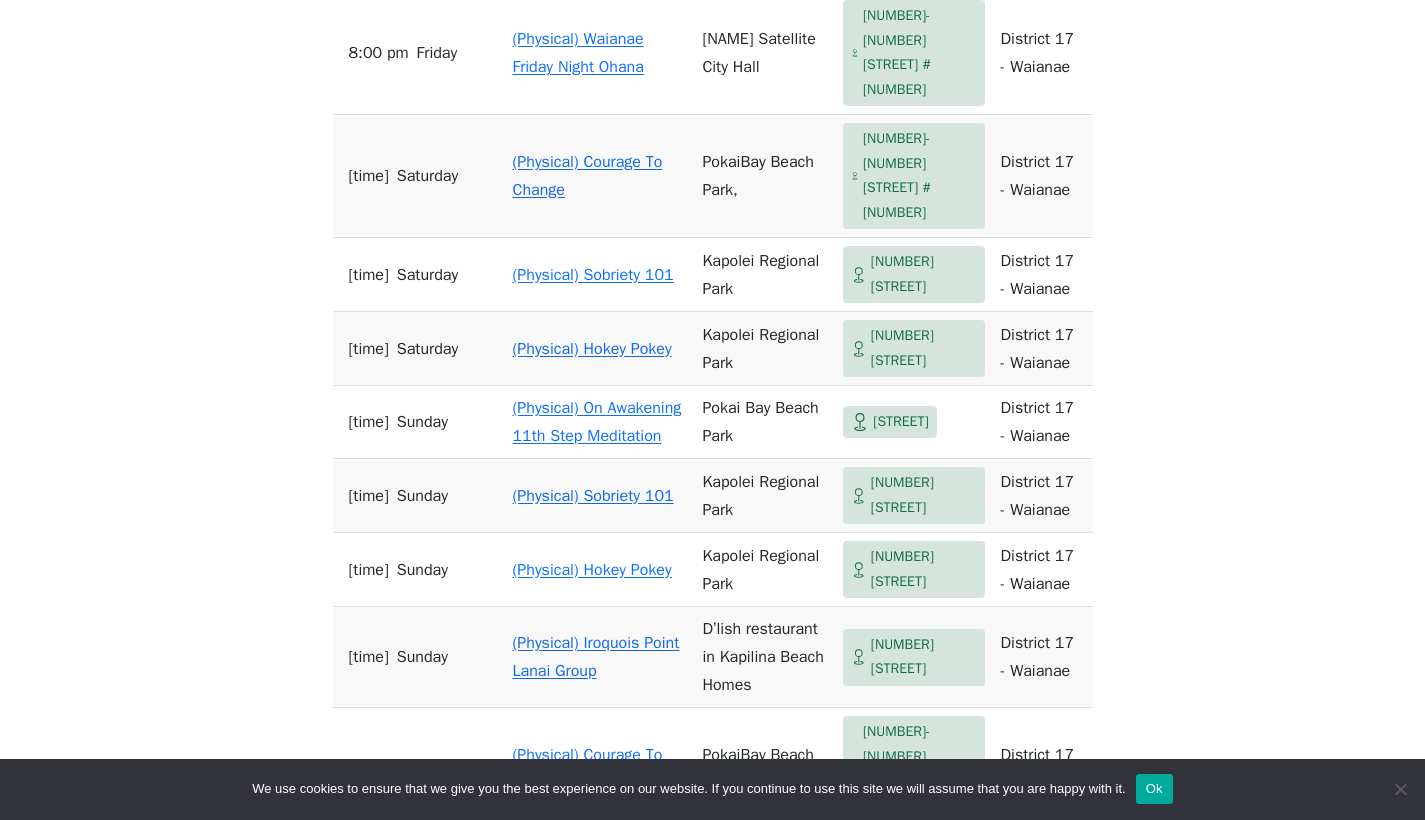 scroll, scrollTop: 2085, scrollLeft: 0, axis: vertical 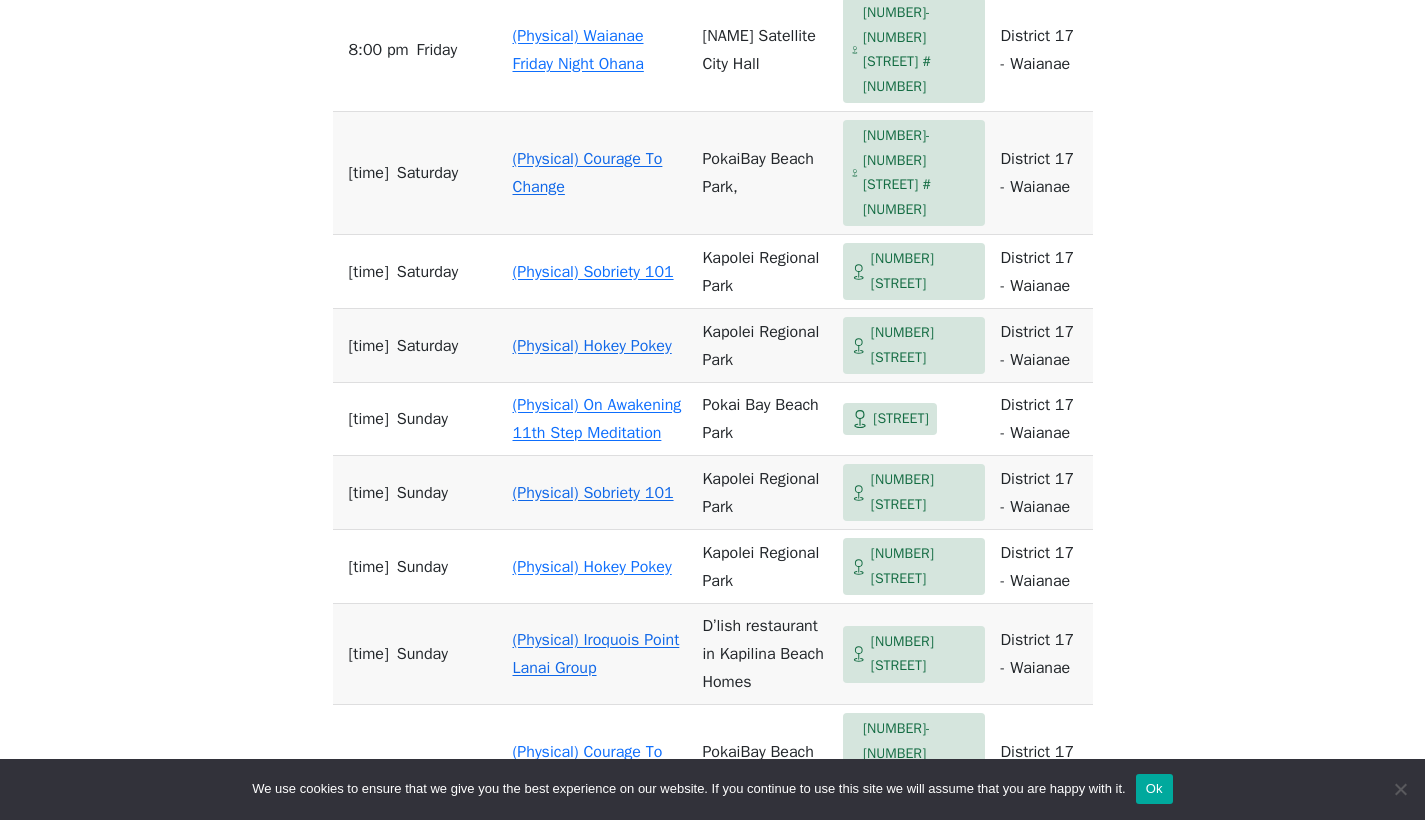 click on "Ok" at bounding box center (1154, 789) 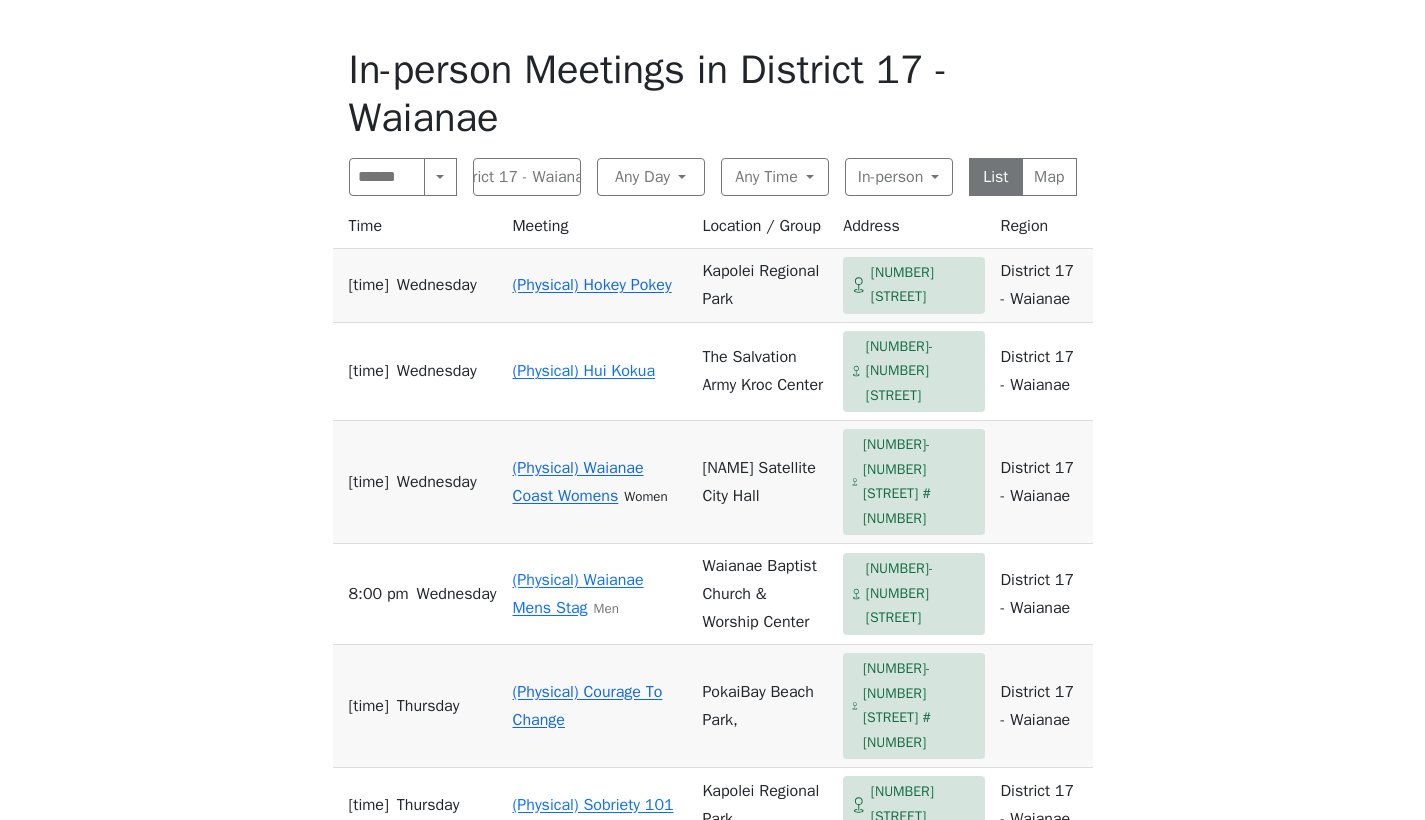 scroll, scrollTop: 751, scrollLeft: 0, axis: vertical 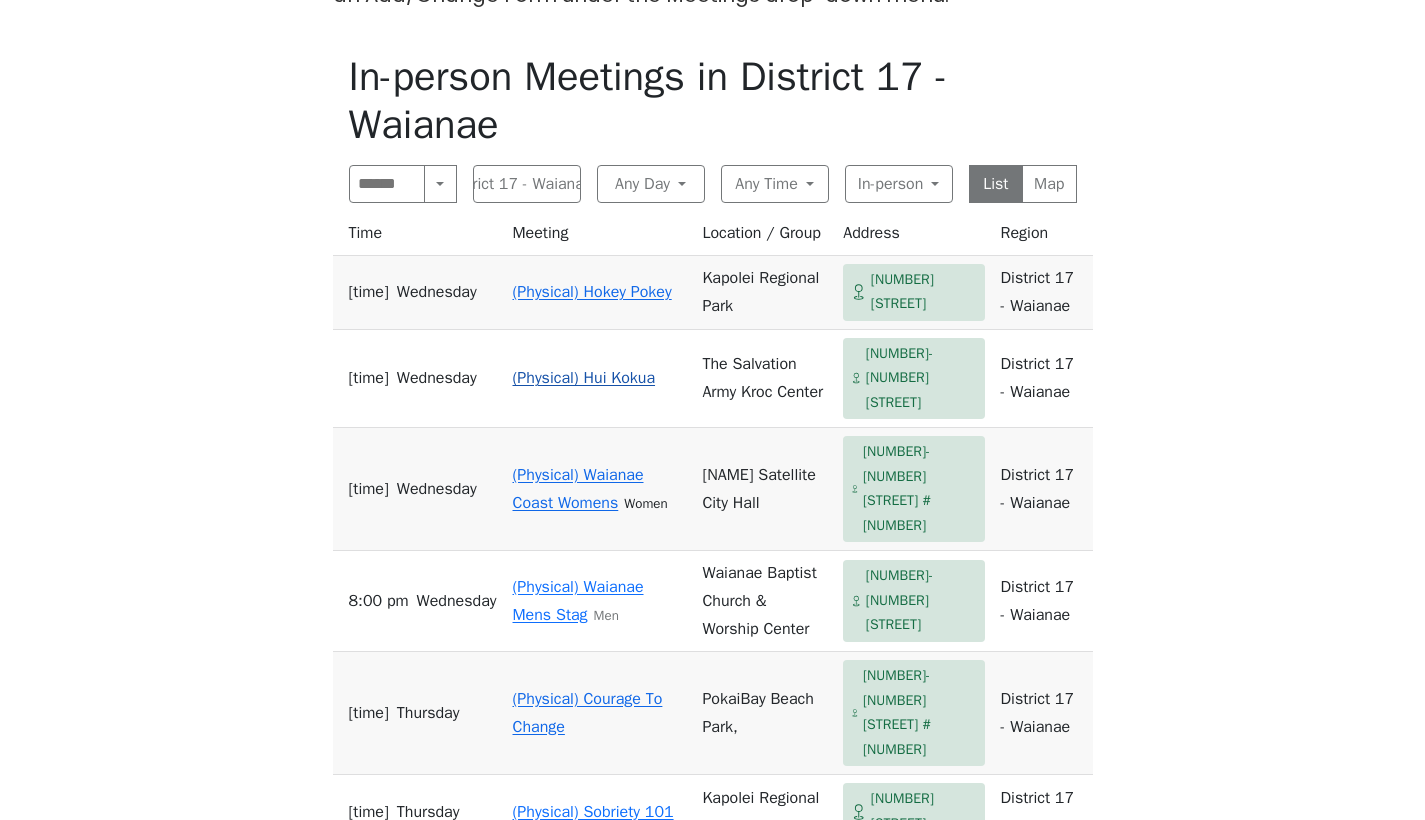 click on "(Physical) Hui Kokua" at bounding box center [584, 378] 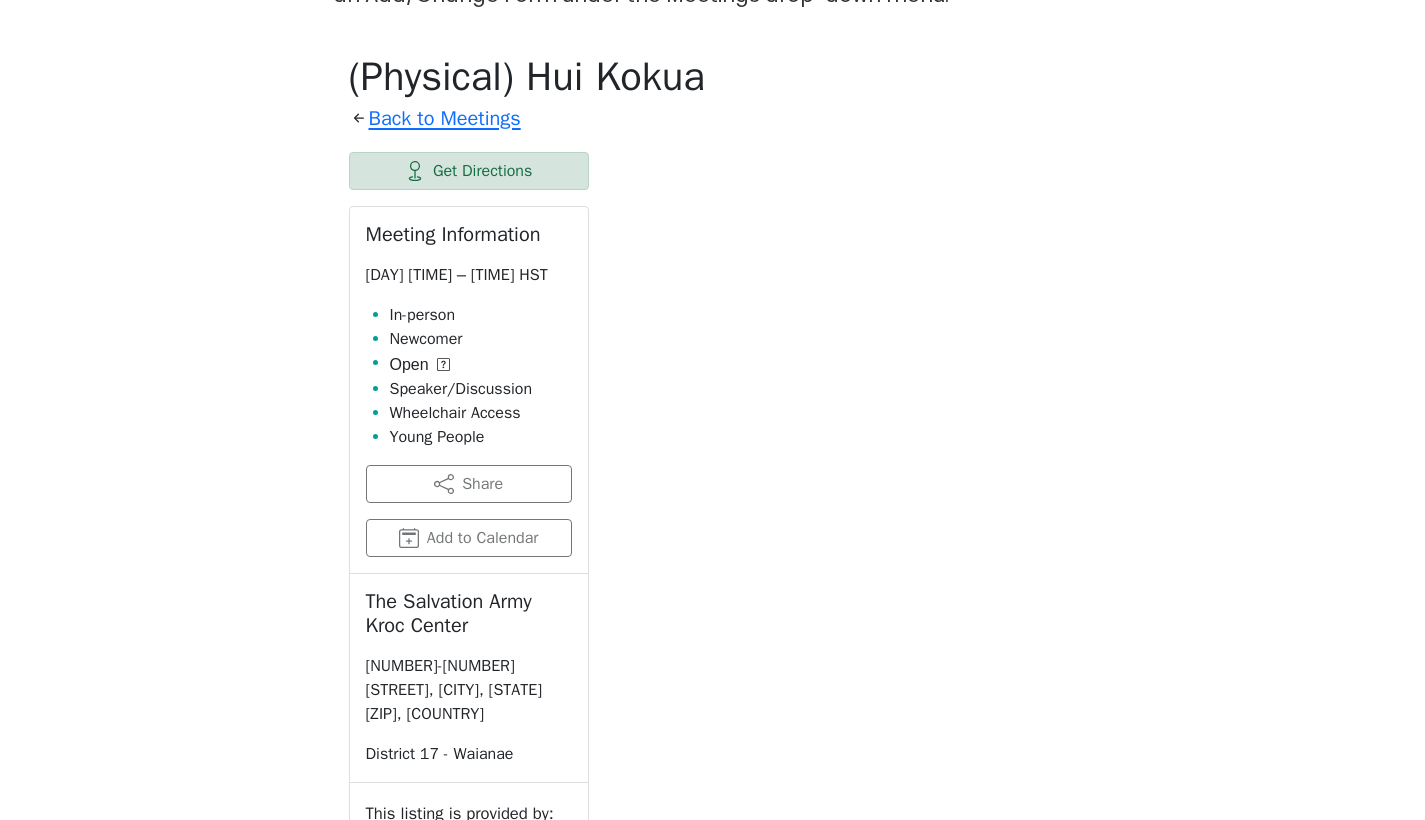 scroll, scrollTop: 788, scrollLeft: 0, axis: vertical 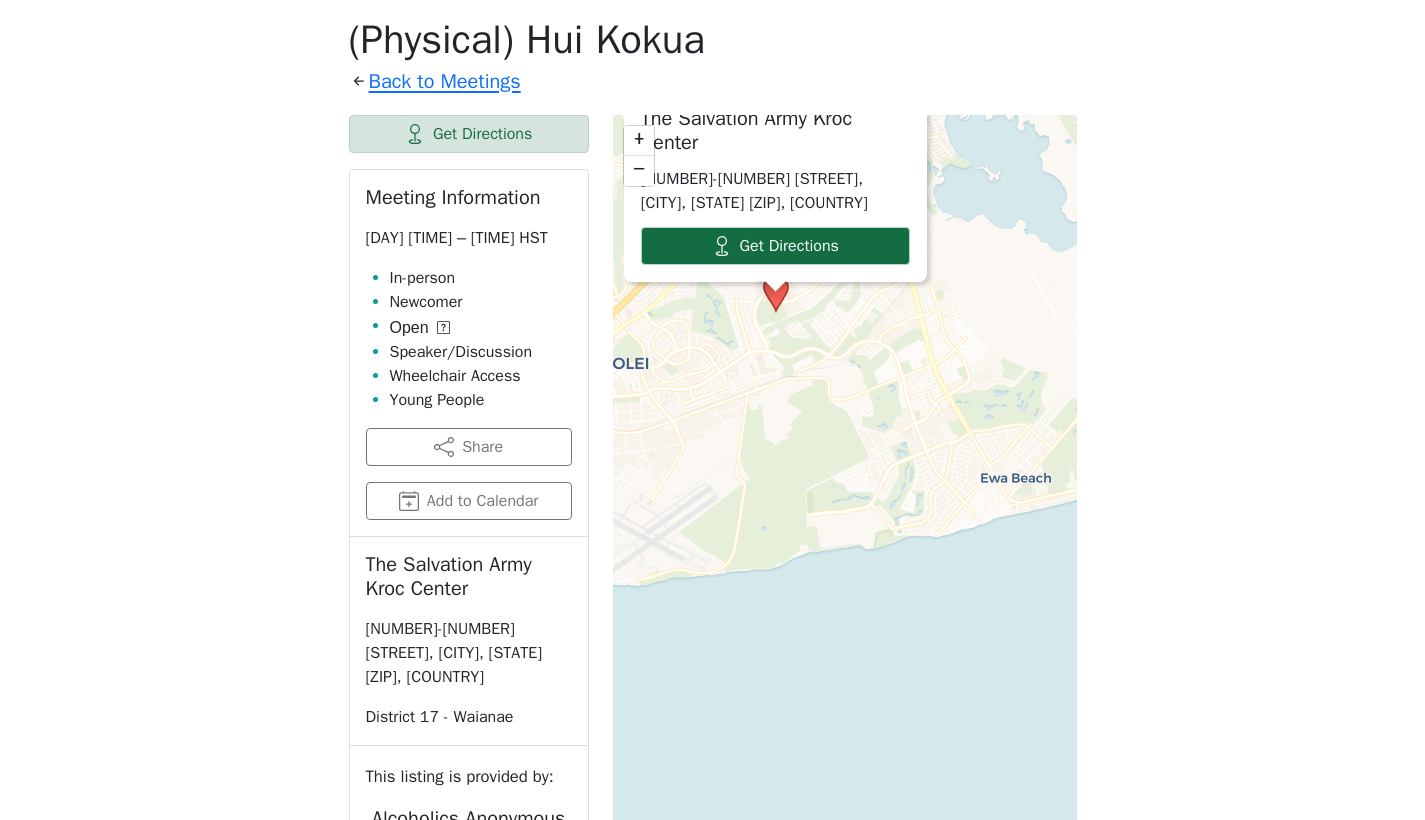 click on "Get Directions" at bounding box center (775, 246) 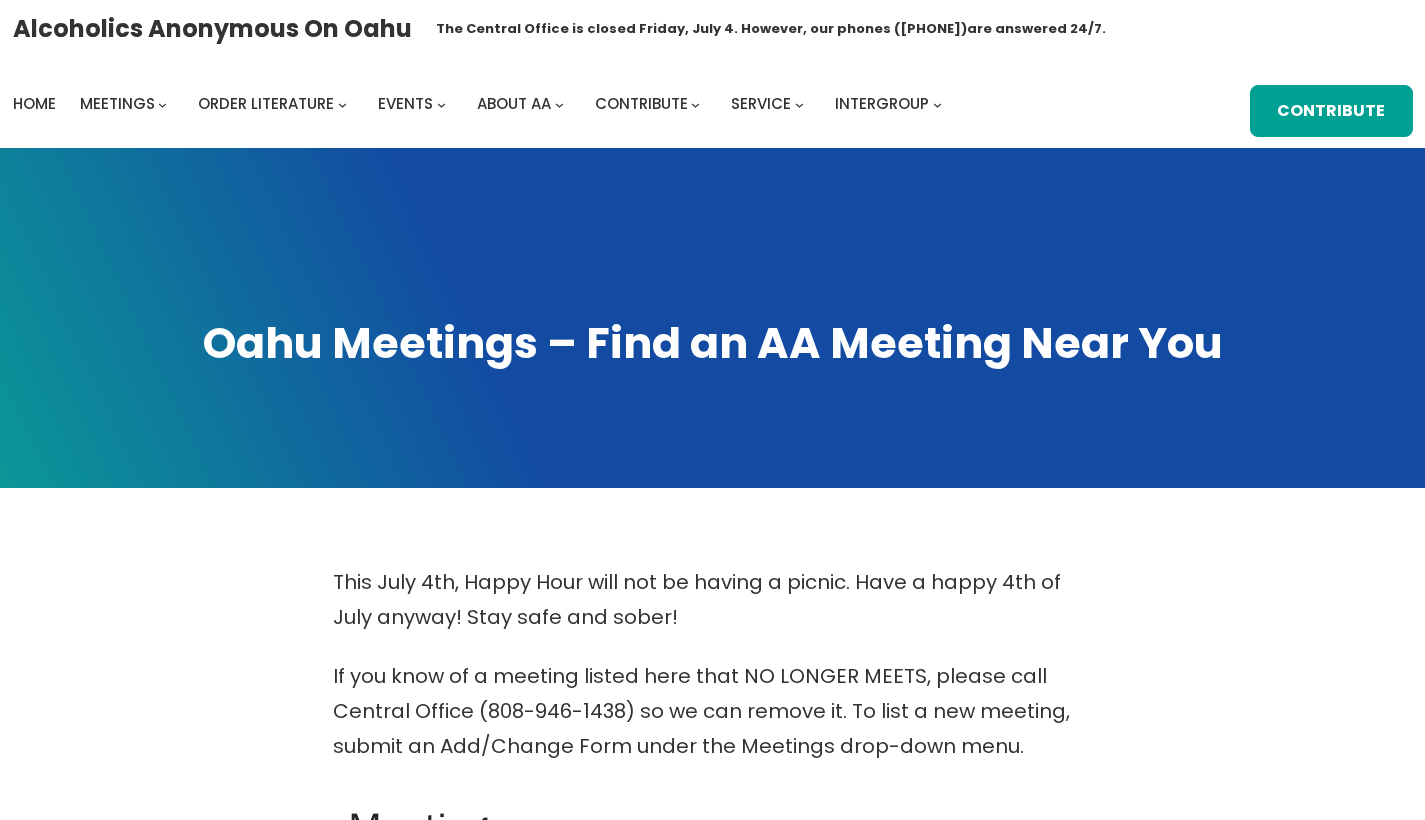 scroll, scrollTop: 0, scrollLeft: 0, axis: both 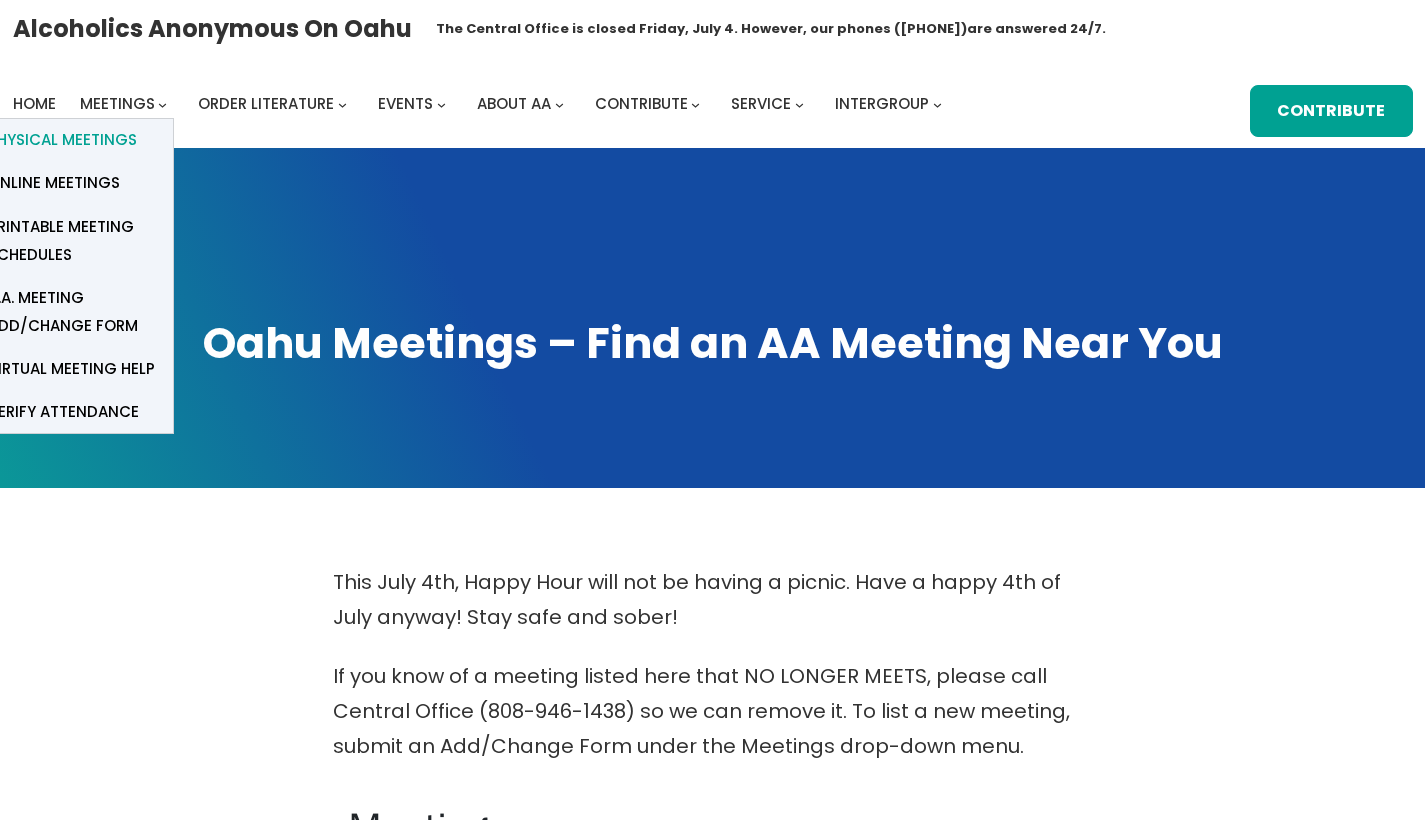 click on "Physical Meetings" at bounding box center (62, 140) 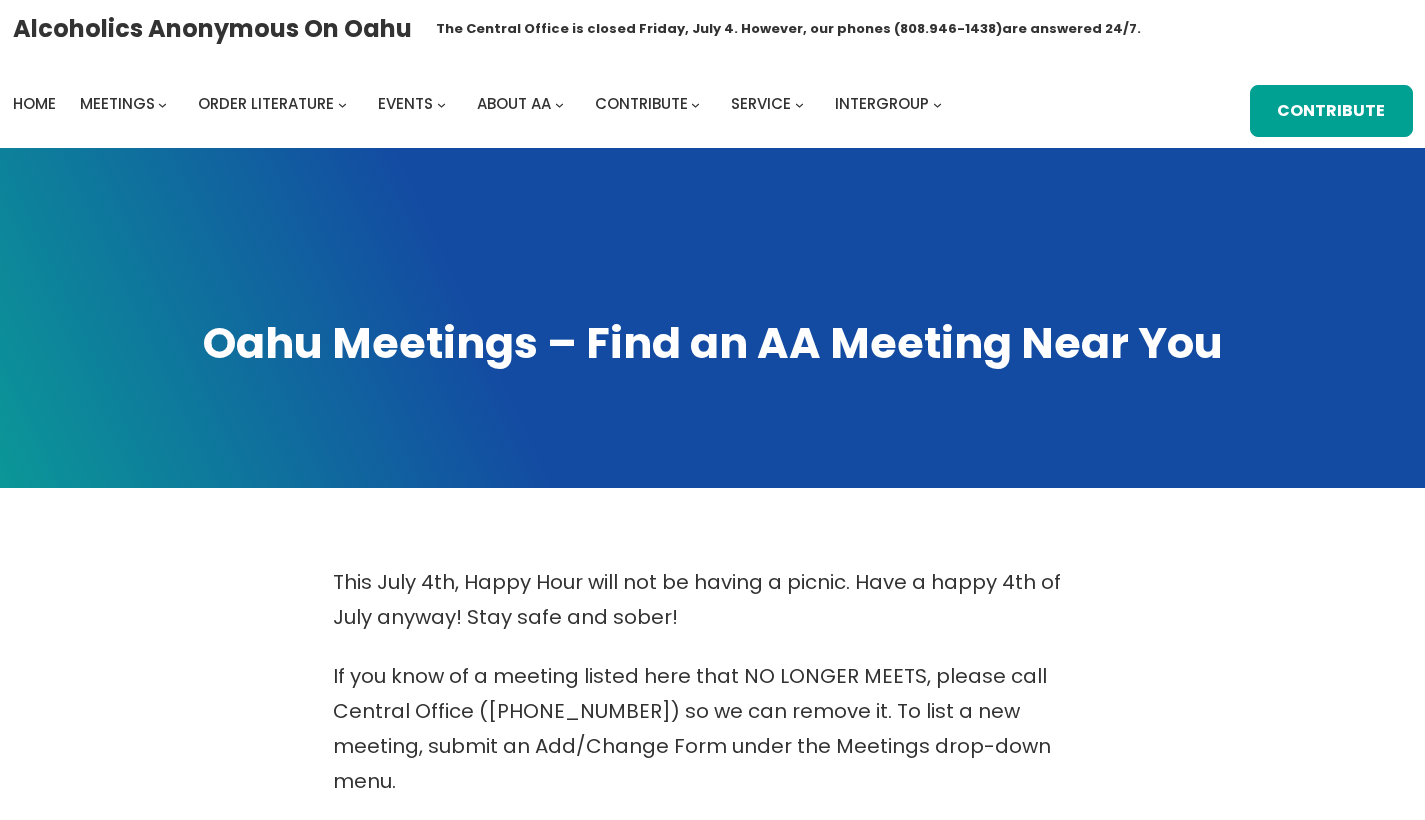 scroll, scrollTop: 0, scrollLeft: 0, axis: both 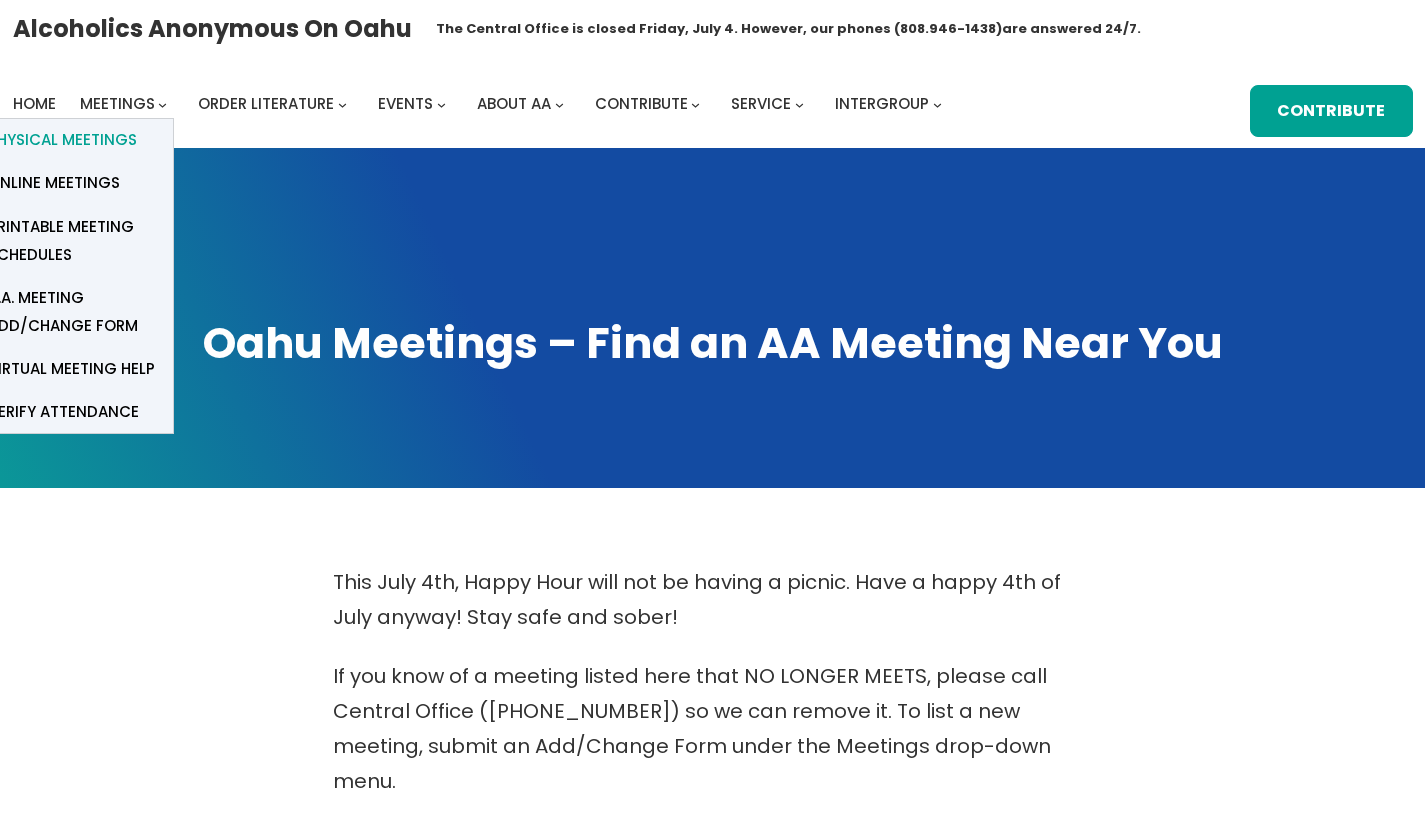 click on "Physical Meetings" at bounding box center (62, 140) 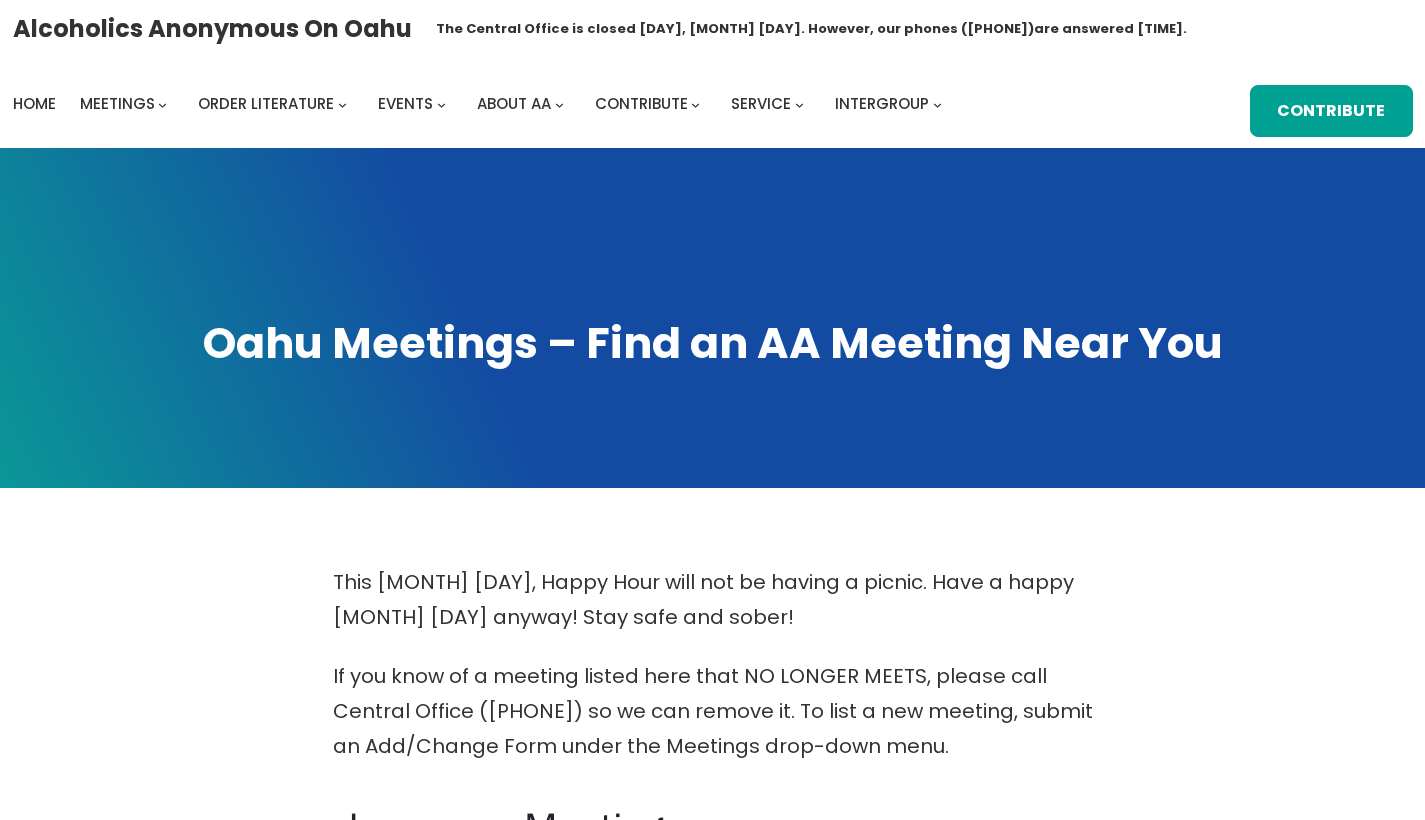 scroll, scrollTop: 0, scrollLeft: 0, axis: both 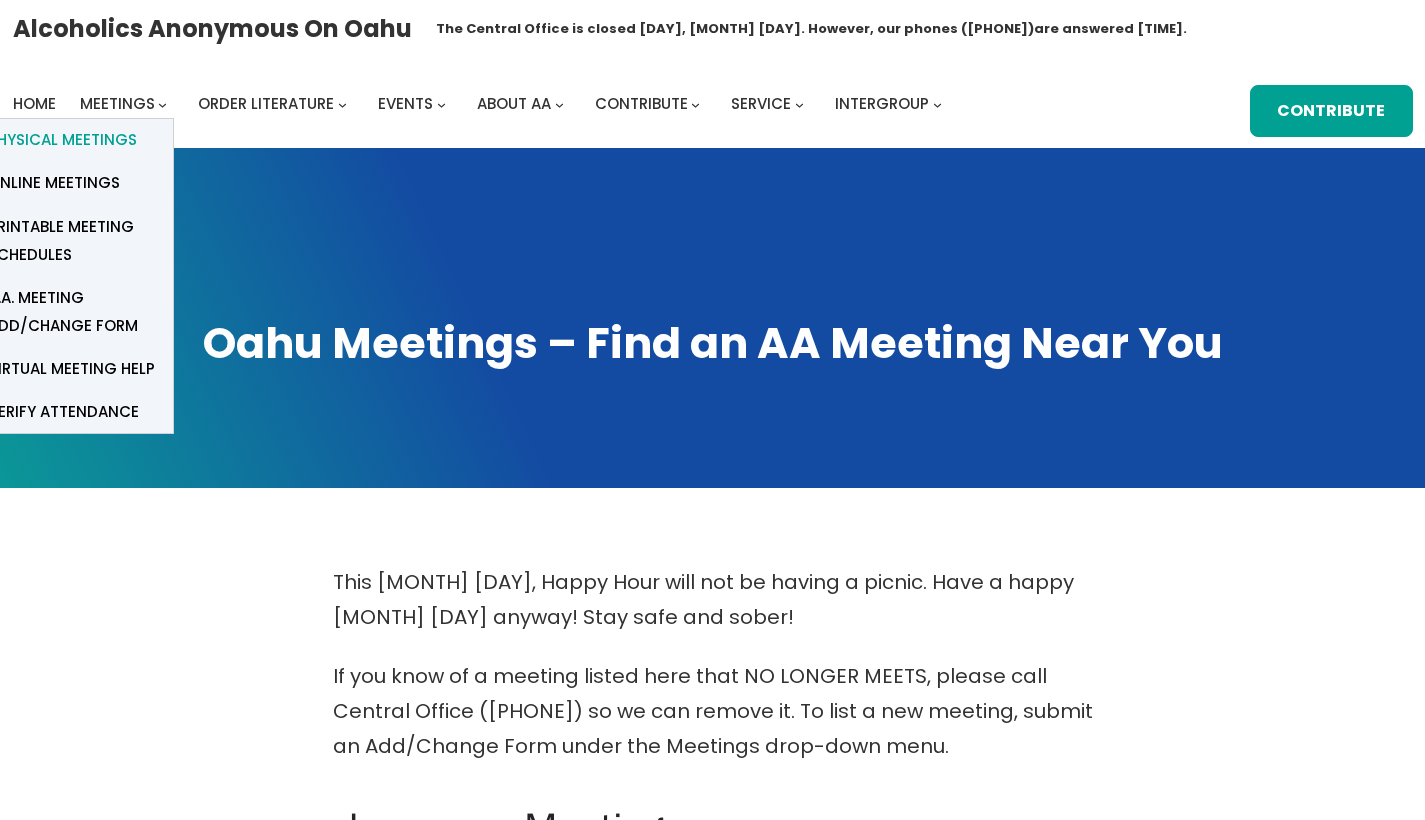 click on "Physical Meetings" at bounding box center [62, 140] 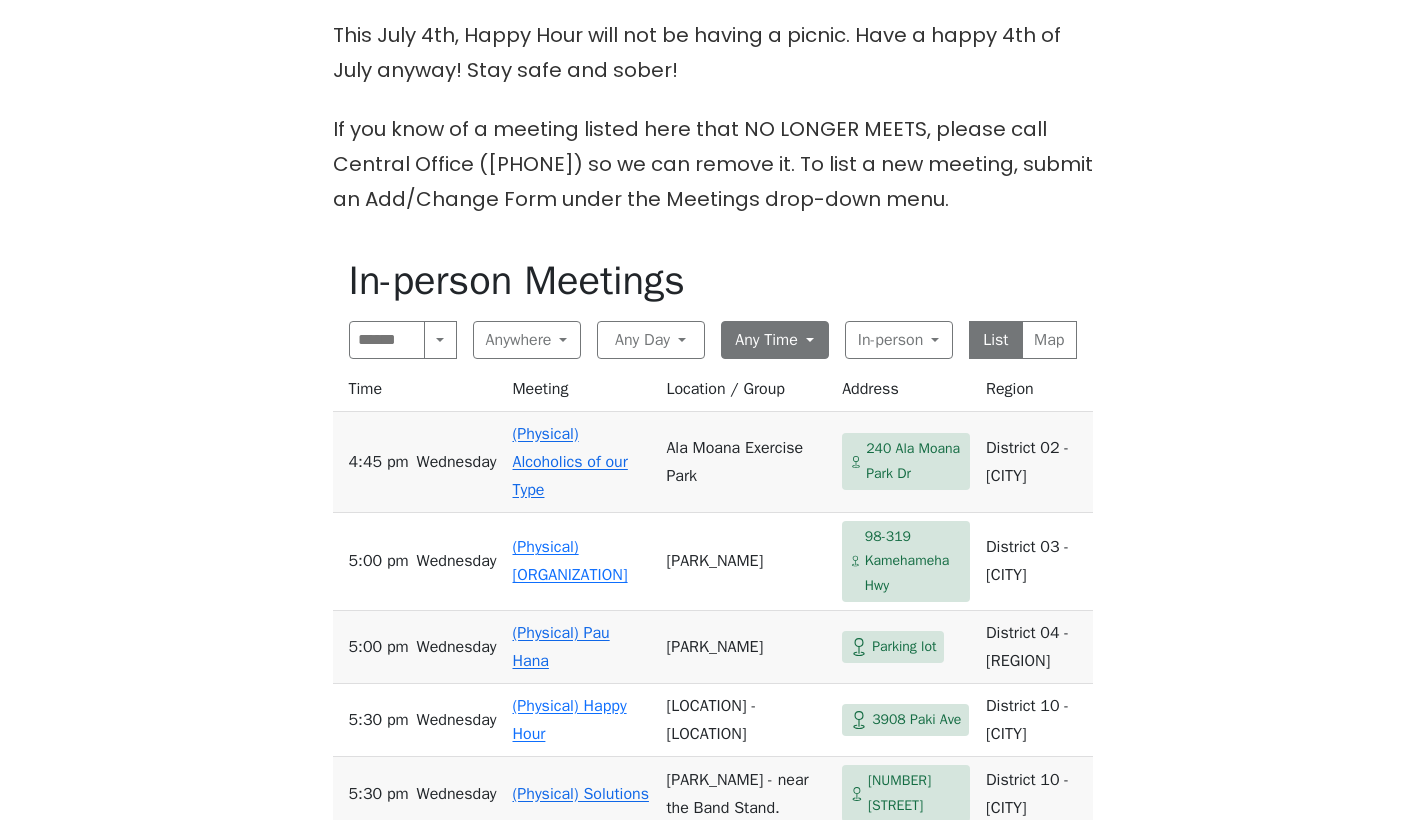 scroll, scrollTop: 712, scrollLeft: 0, axis: vertical 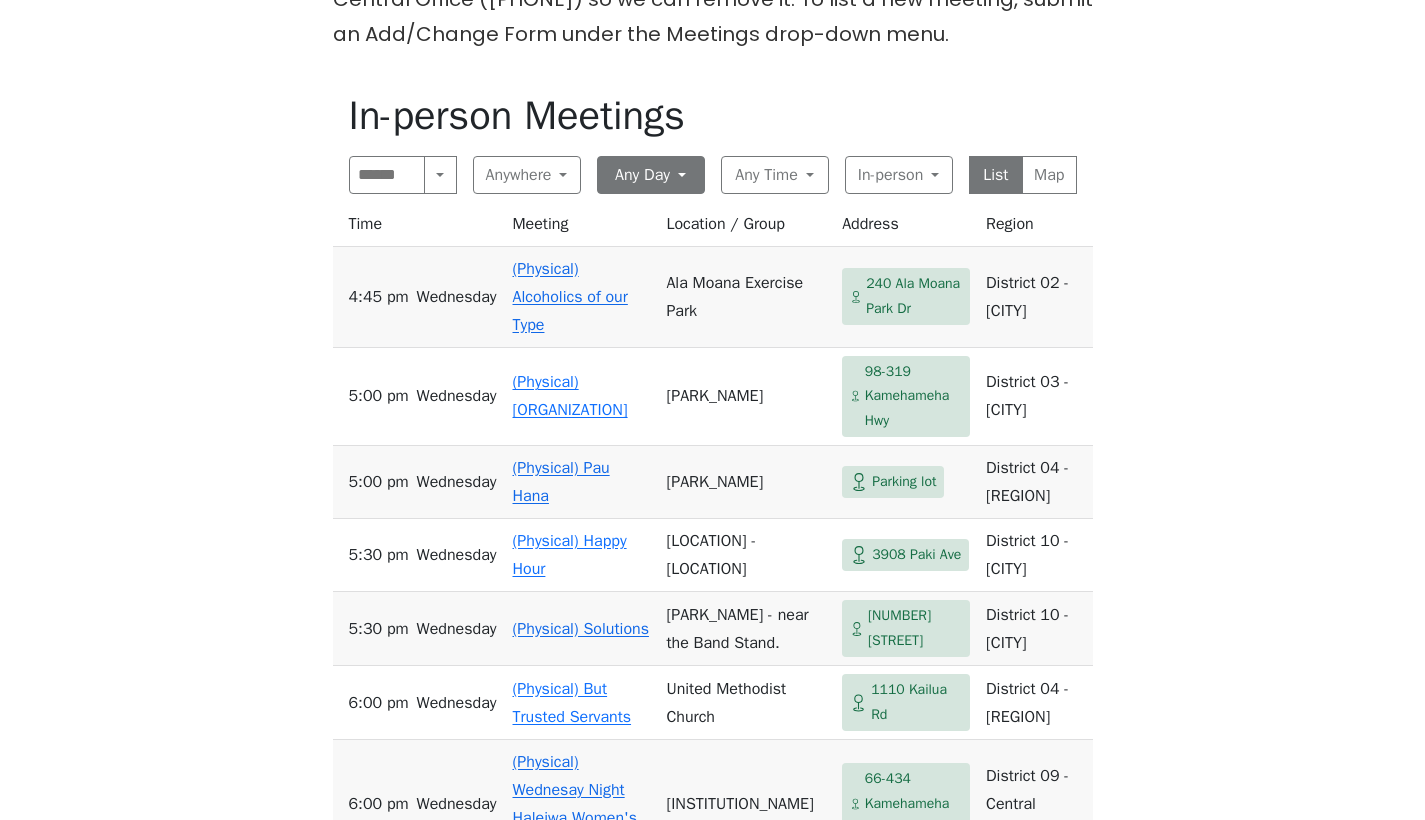 click on "Any Day" at bounding box center [651, 175] 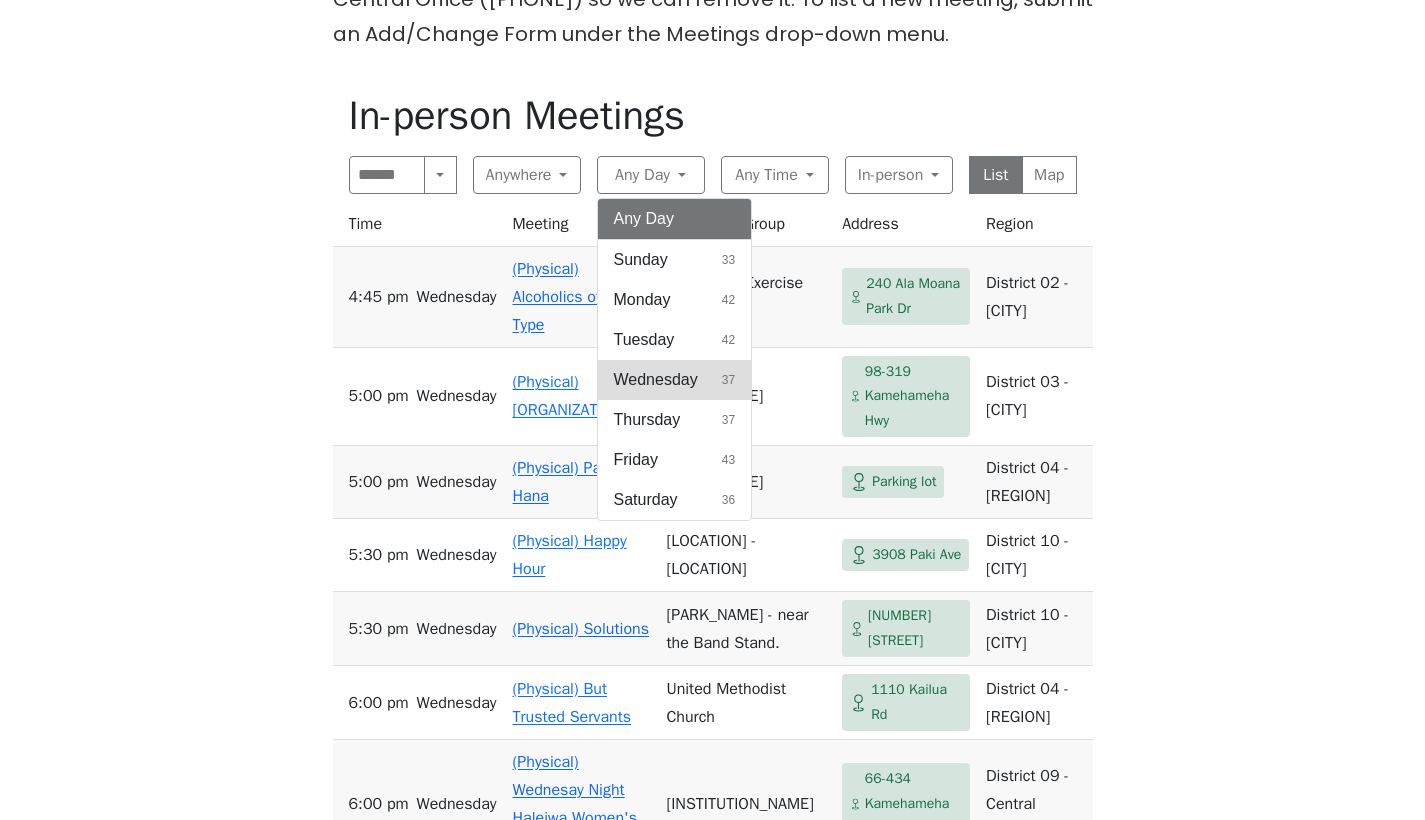 click on "Wednesday" at bounding box center (641, 260) 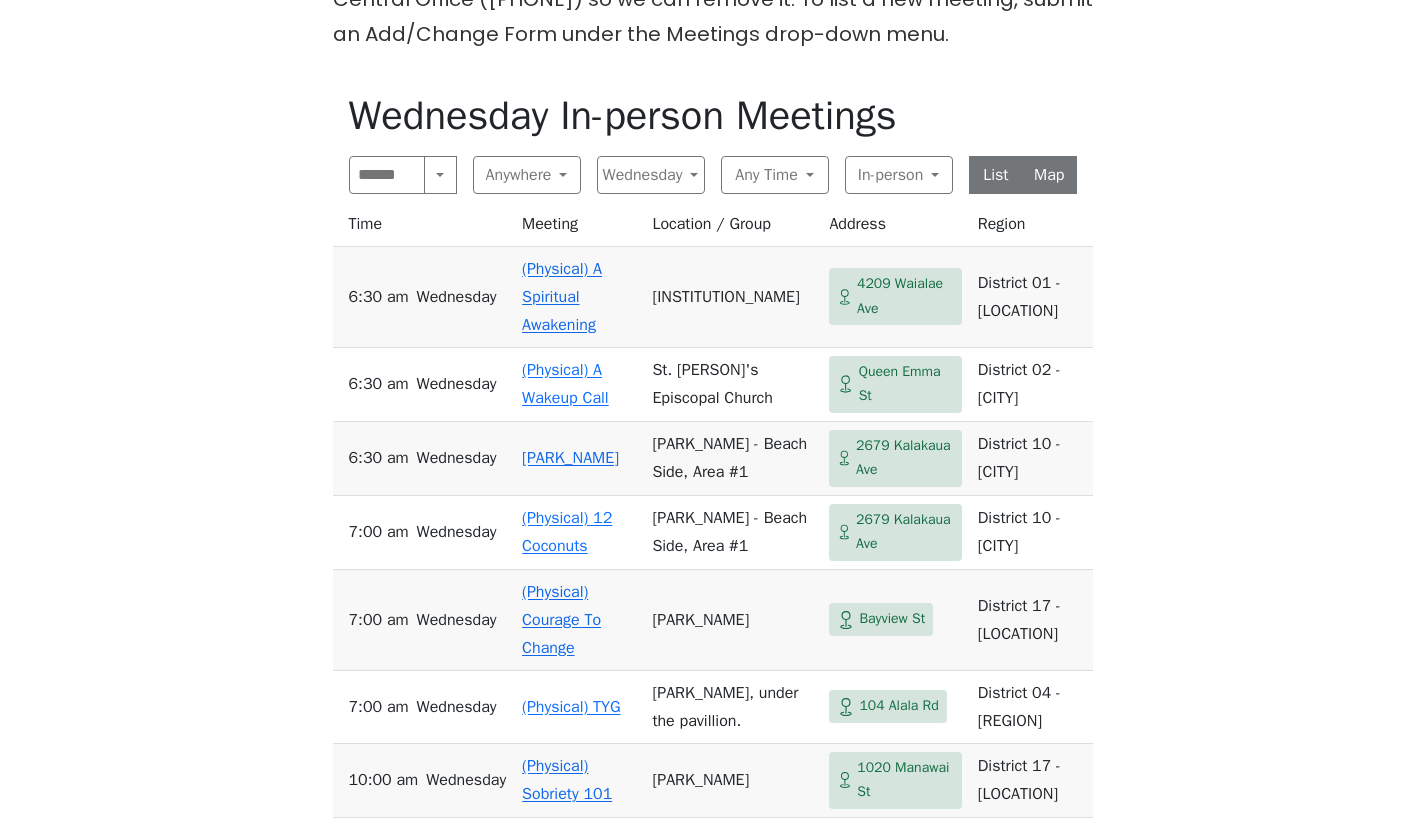 click on "Map" at bounding box center (1049, 175) 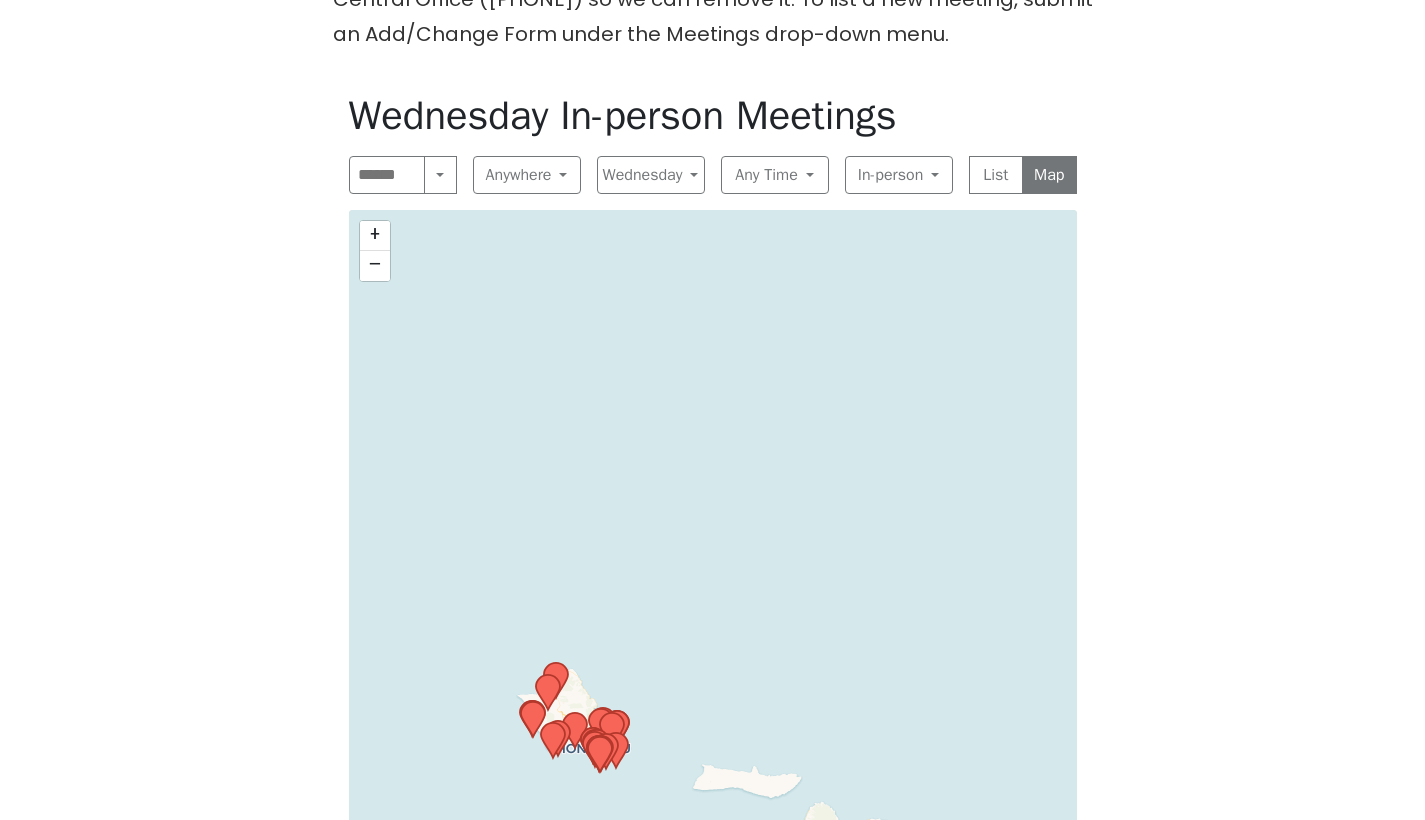 click on "+" at bounding box center [375, 234] 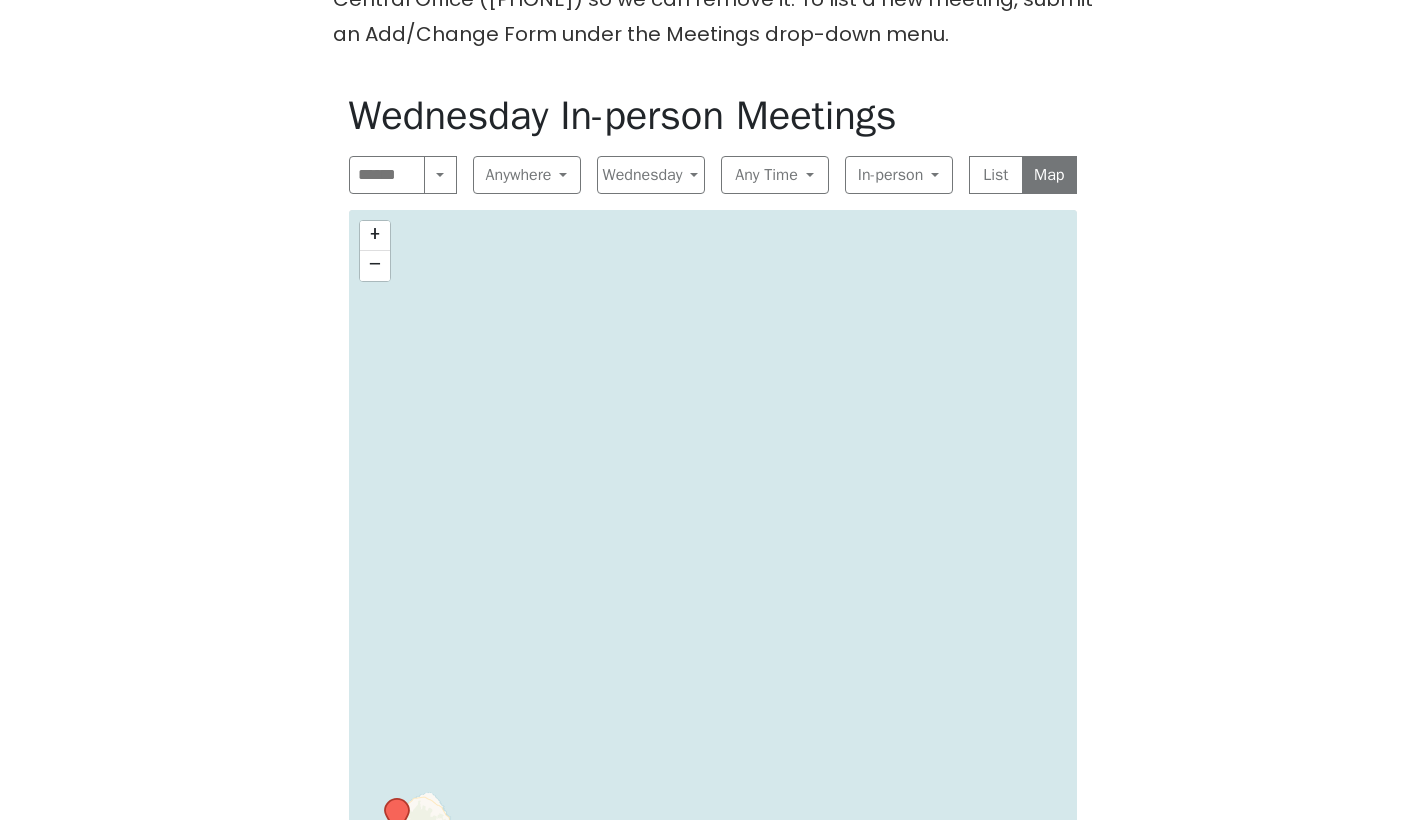 click on "+" at bounding box center (375, 234) 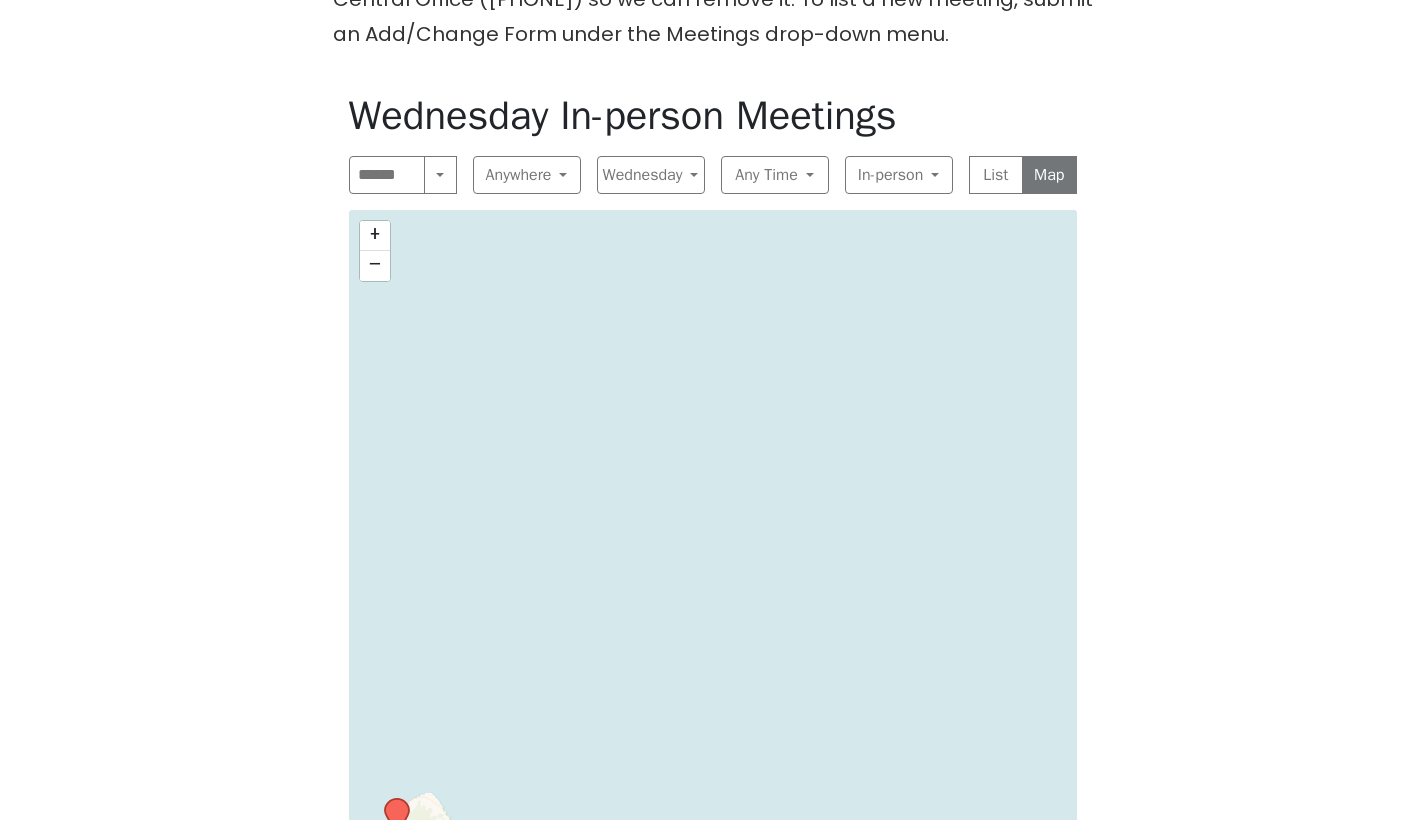 click on "+" at bounding box center (375, 234) 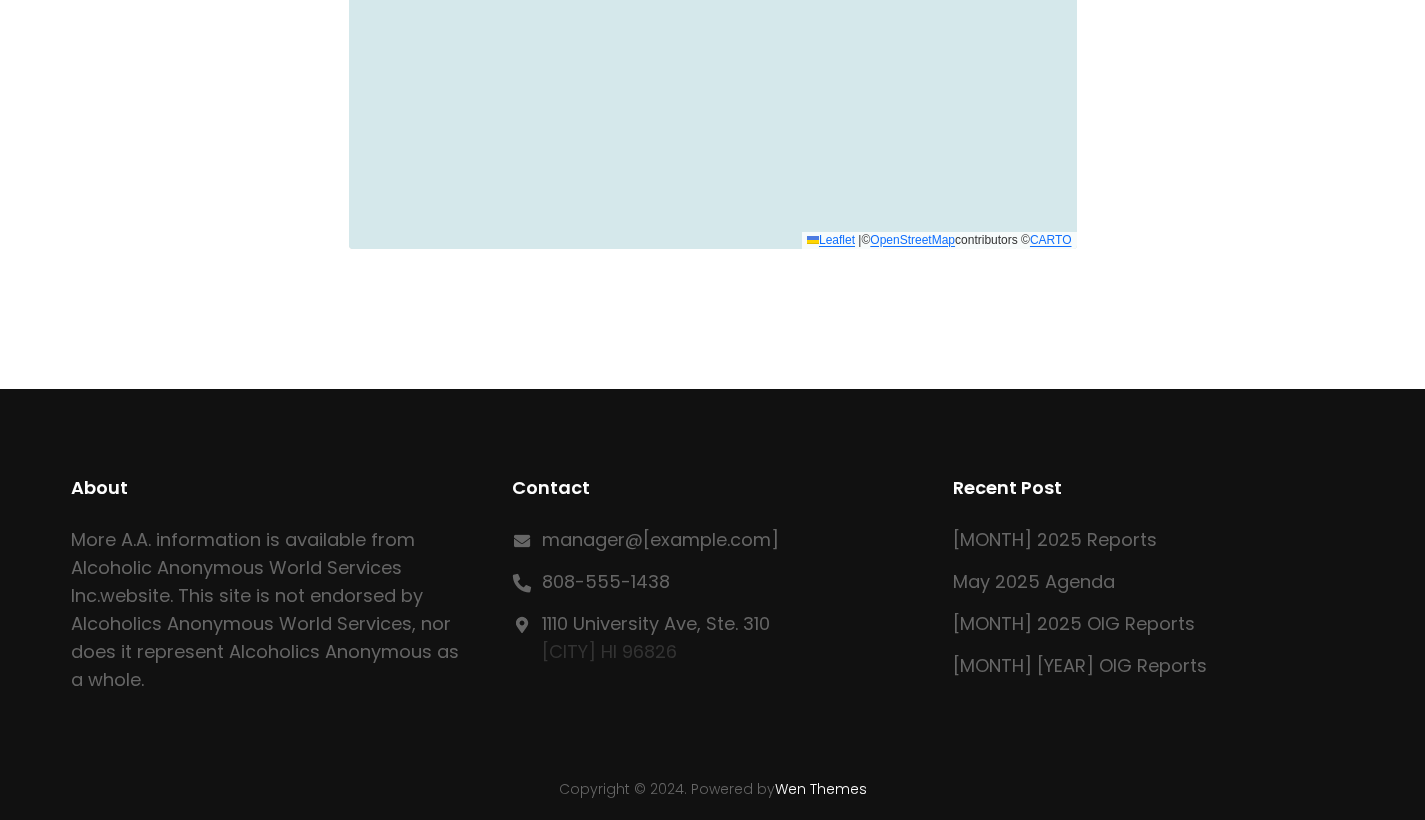 scroll, scrollTop: 697, scrollLeft: 0, axis: vertical 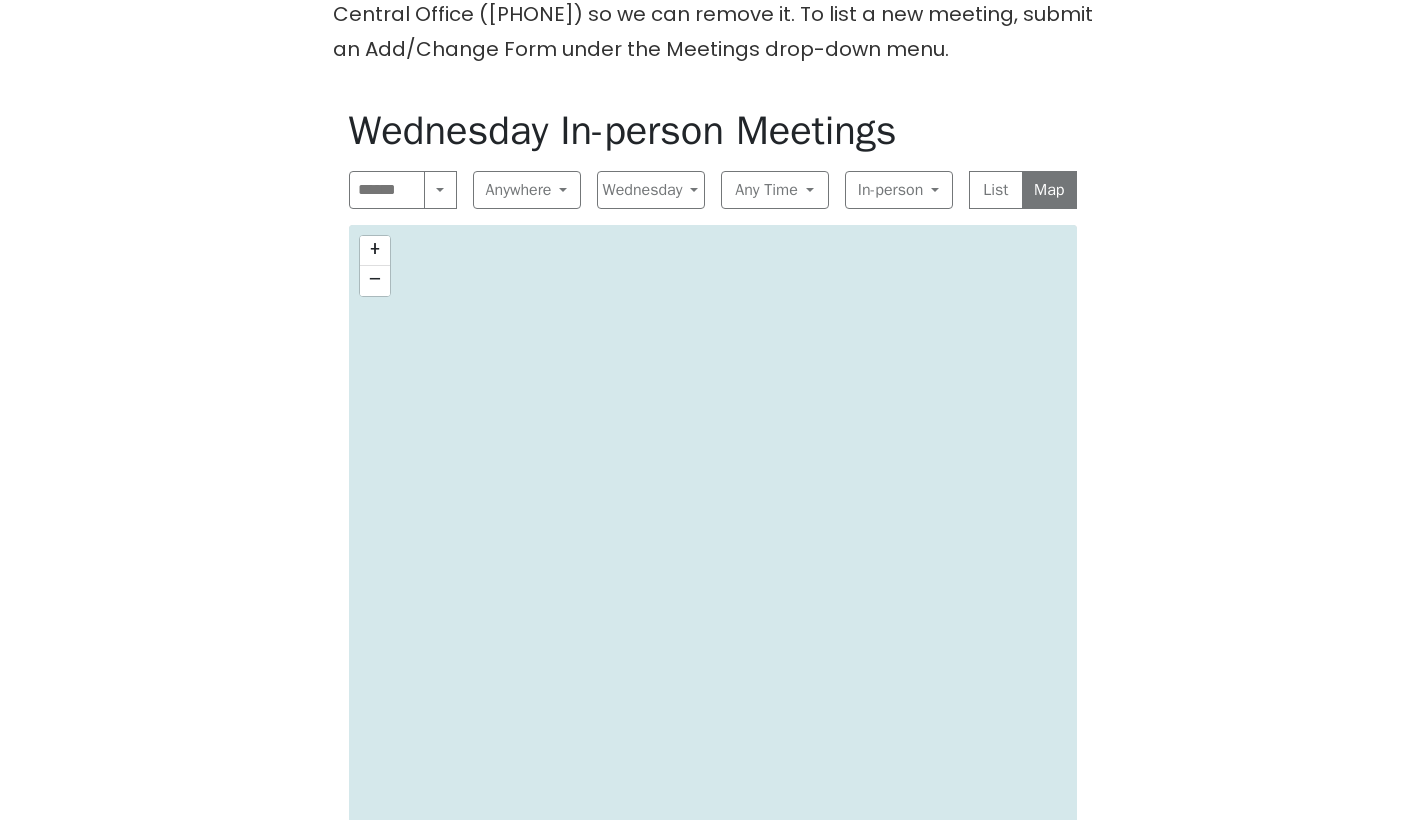 click on "−" at bounding box center [375, 279] 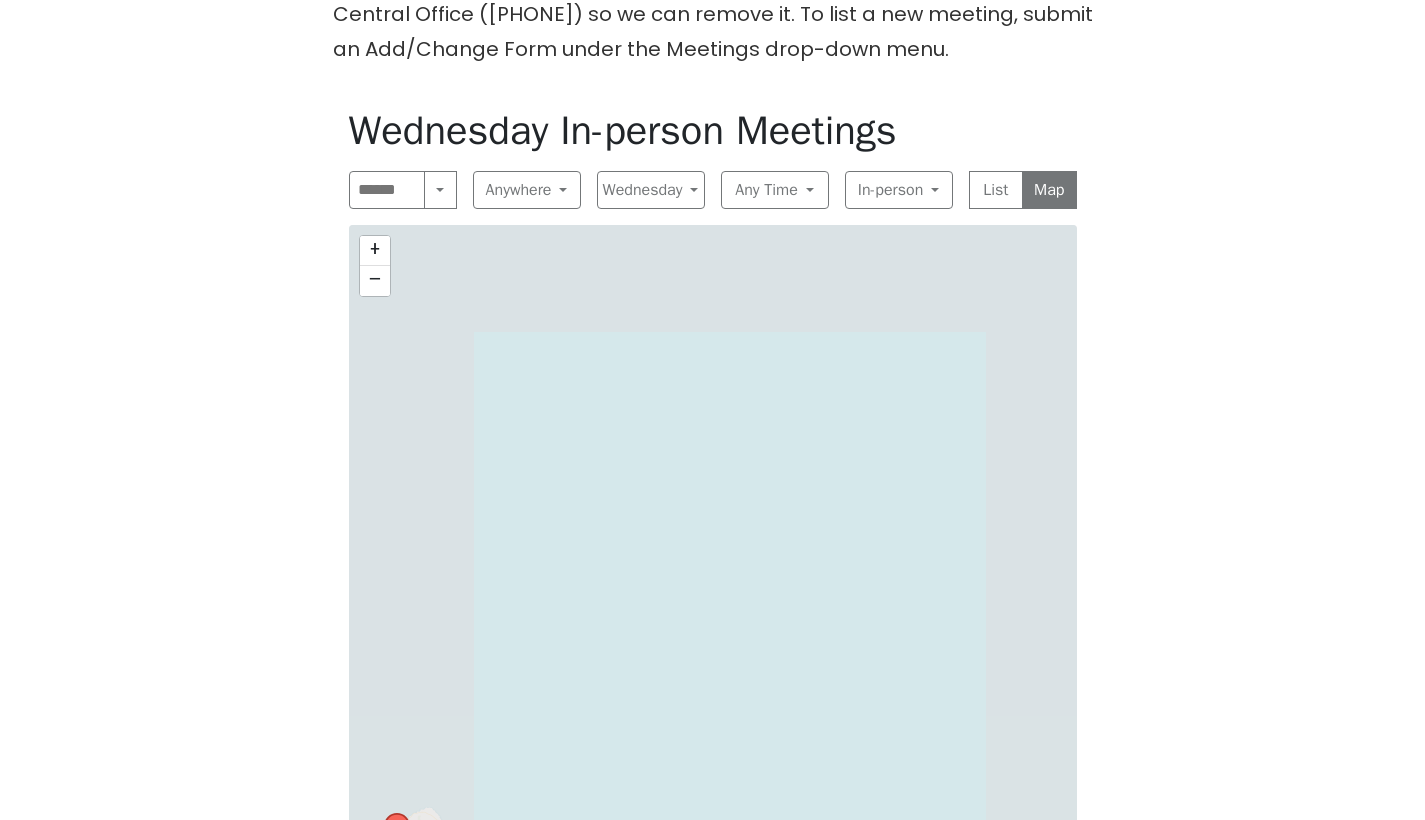 click on "−" at bounding box center [375, 279] 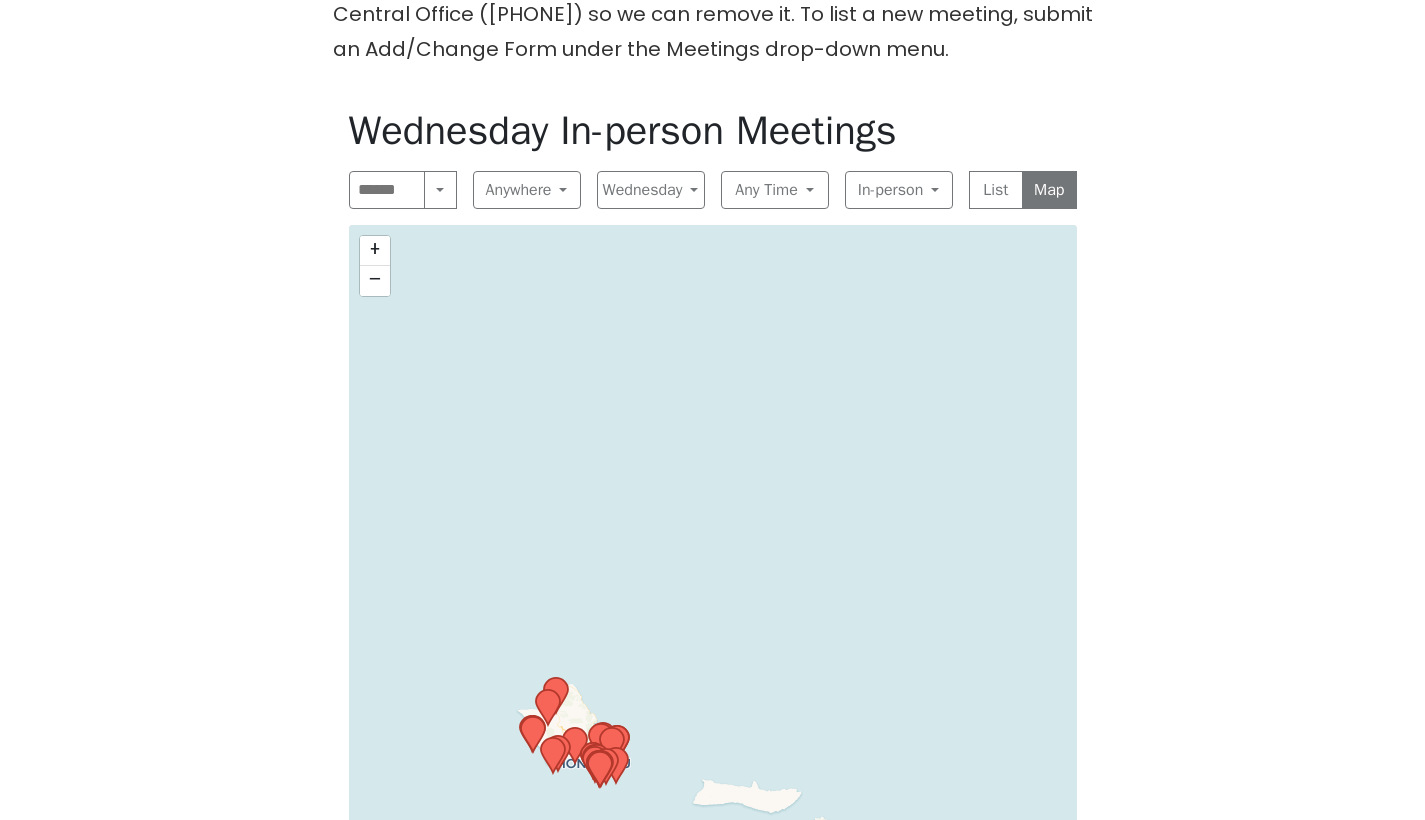 click on "−" at bounding box center [375, 279] 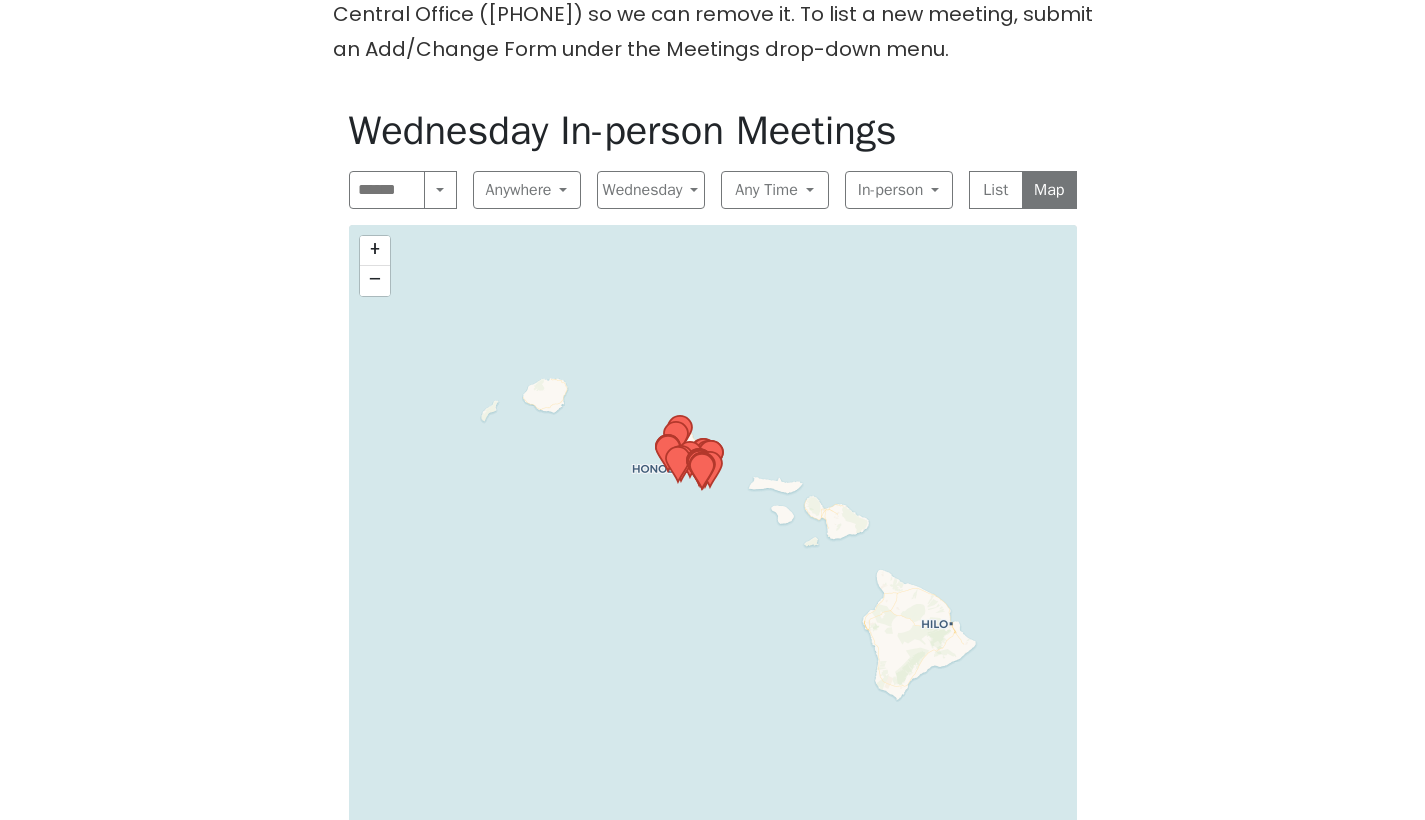 drag, startPoint x: 581, startPoint y: 782, endPoint x: 627, endPoint y: 589, distance: 198.40614 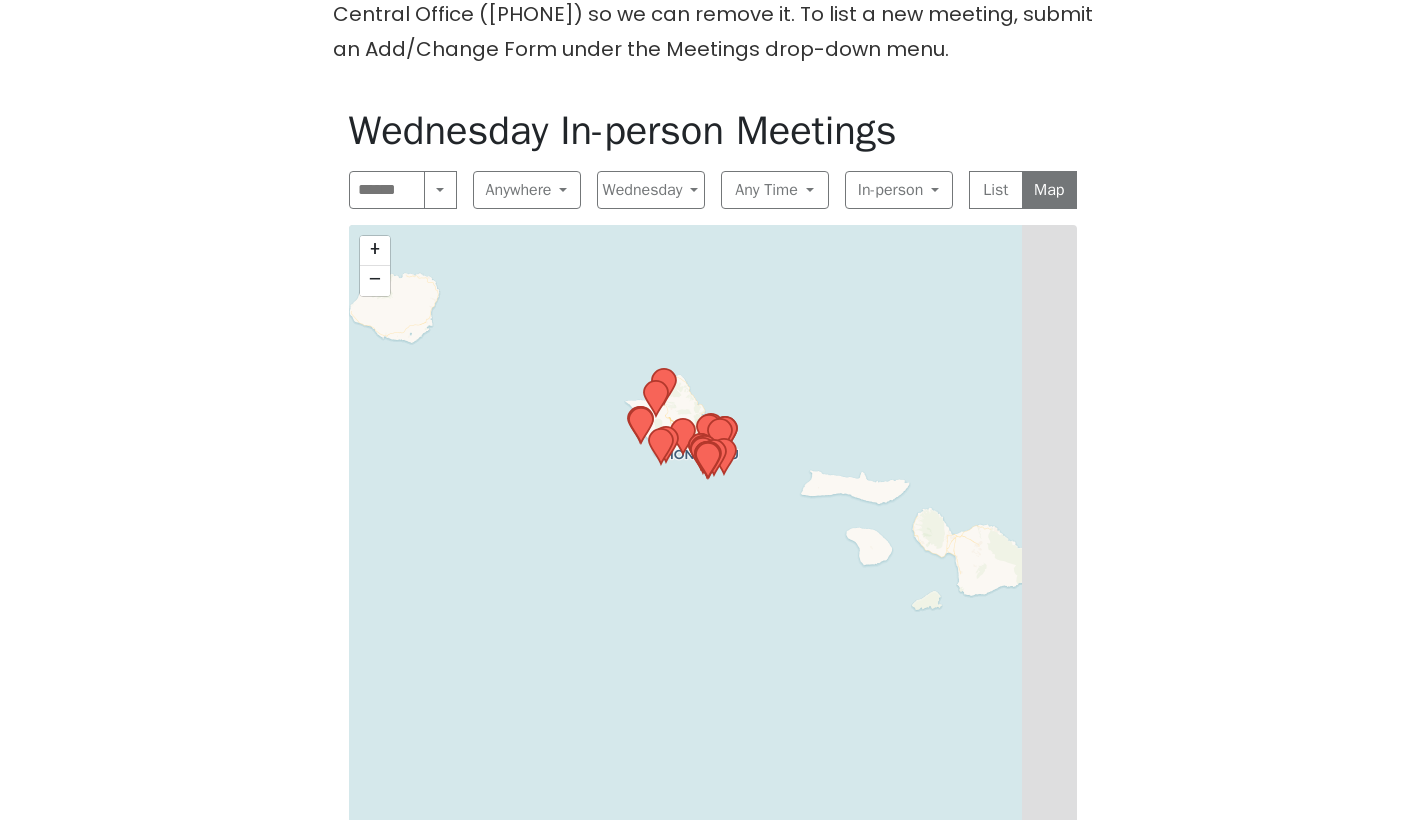 drag, startPoint x: 783, startPoint y: 463, endPoint x: 705, endPoint y: 595, distance: 153.32318 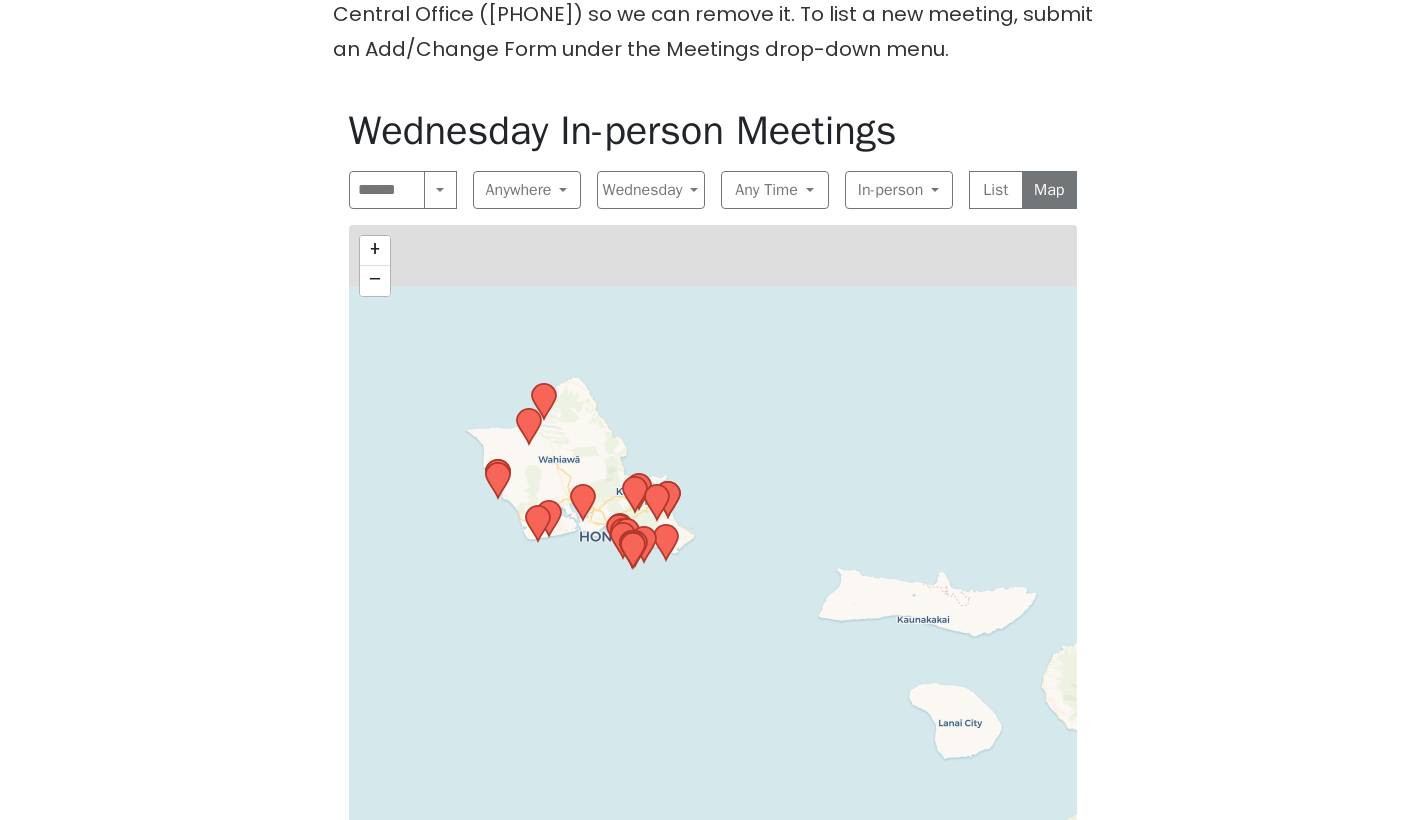 drag, startPoint x: 810, startPoint y: 408, endPoint x: 745, endPoint y: 603, distance: 205.54805 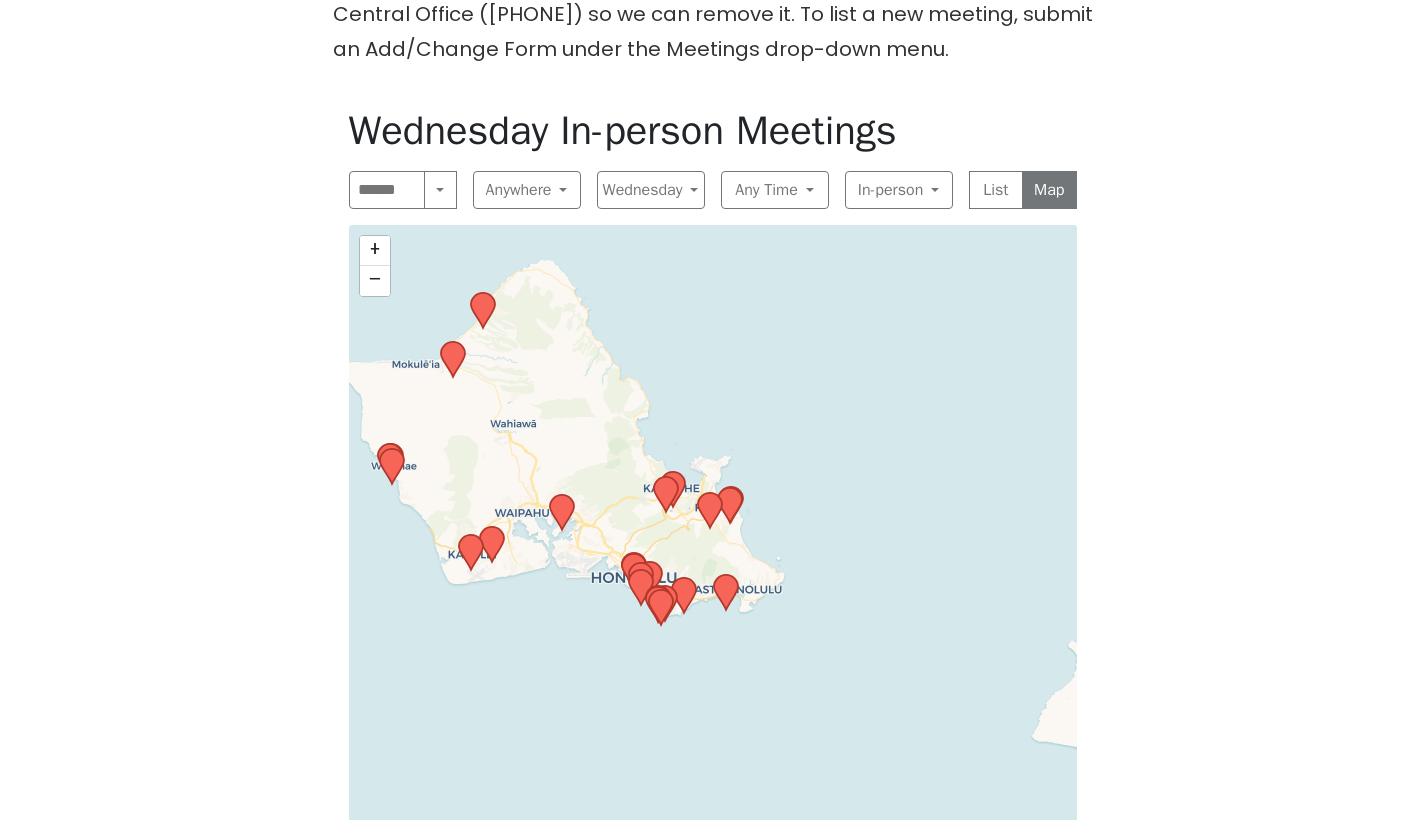 drag, startPoint x: 430, startPoint y: 555, endPoint x: 586, endPoint y: 595, distance: 161.04657 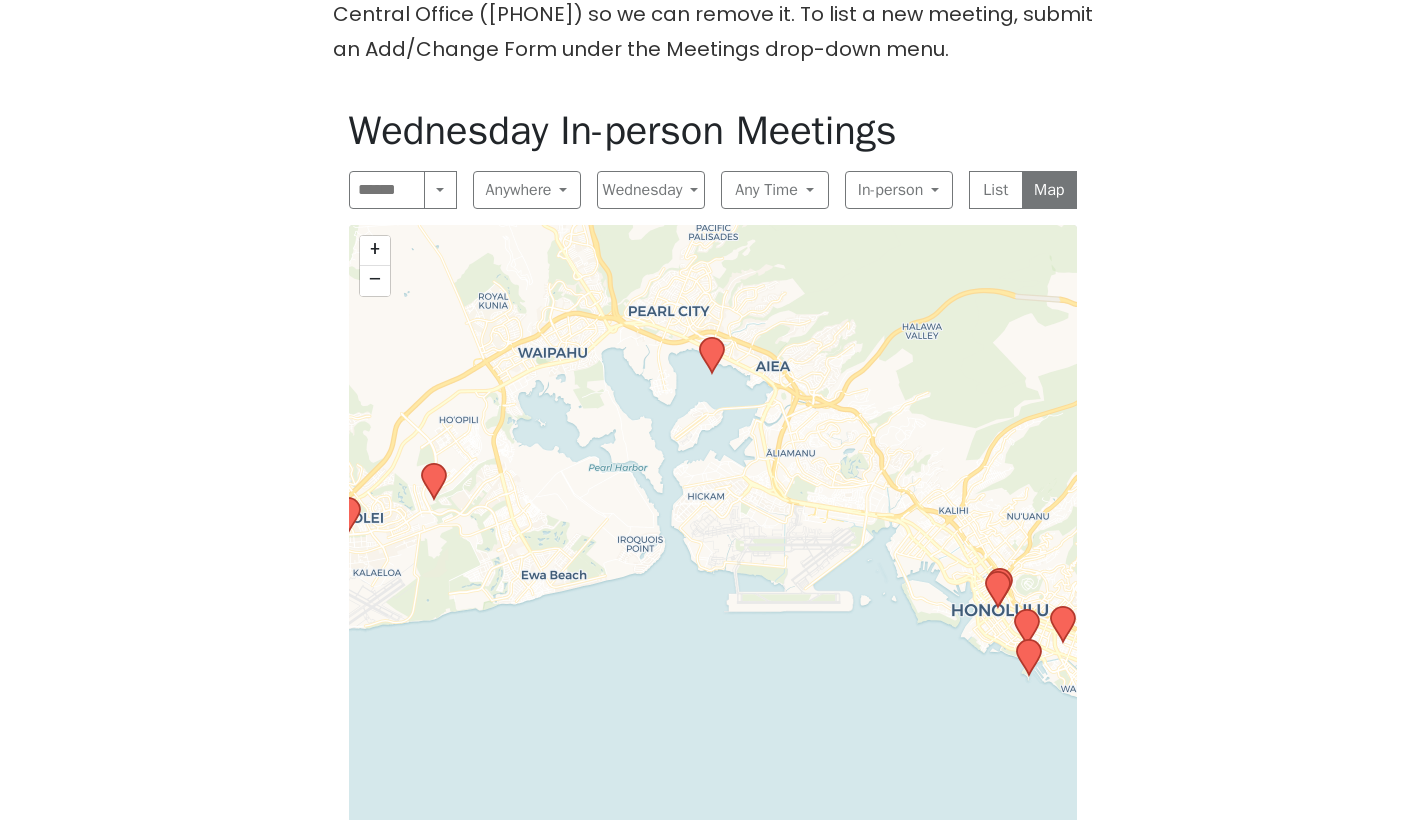 drag, startPoint x: 427, startPoint y: 506, endPoint x: 659, endPoint y: 536, distance: 233.93161 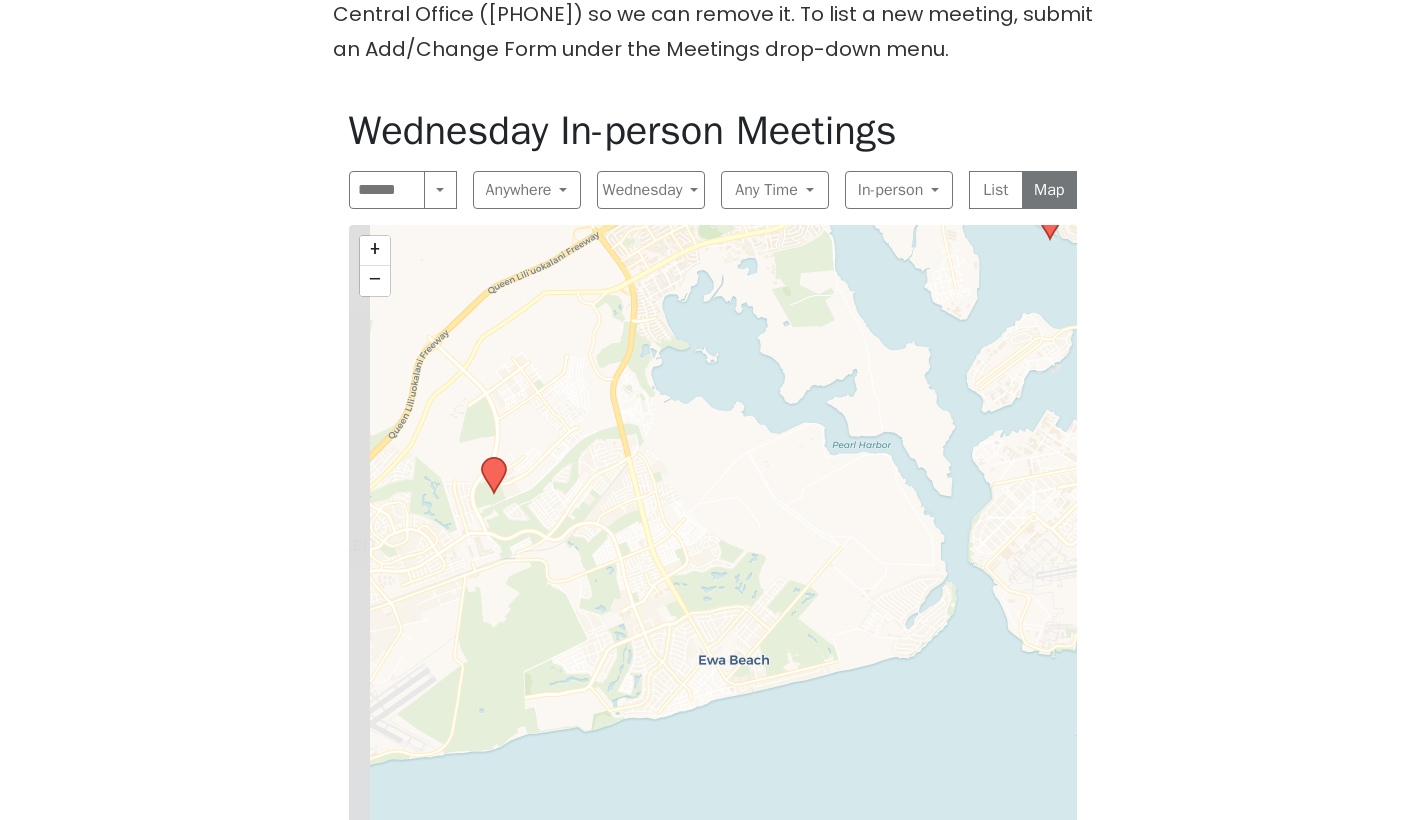 drag, startPoint x: 458, startPoint y: 467, endPoint x: 715, endPoint y: 511, distance: 260.73932 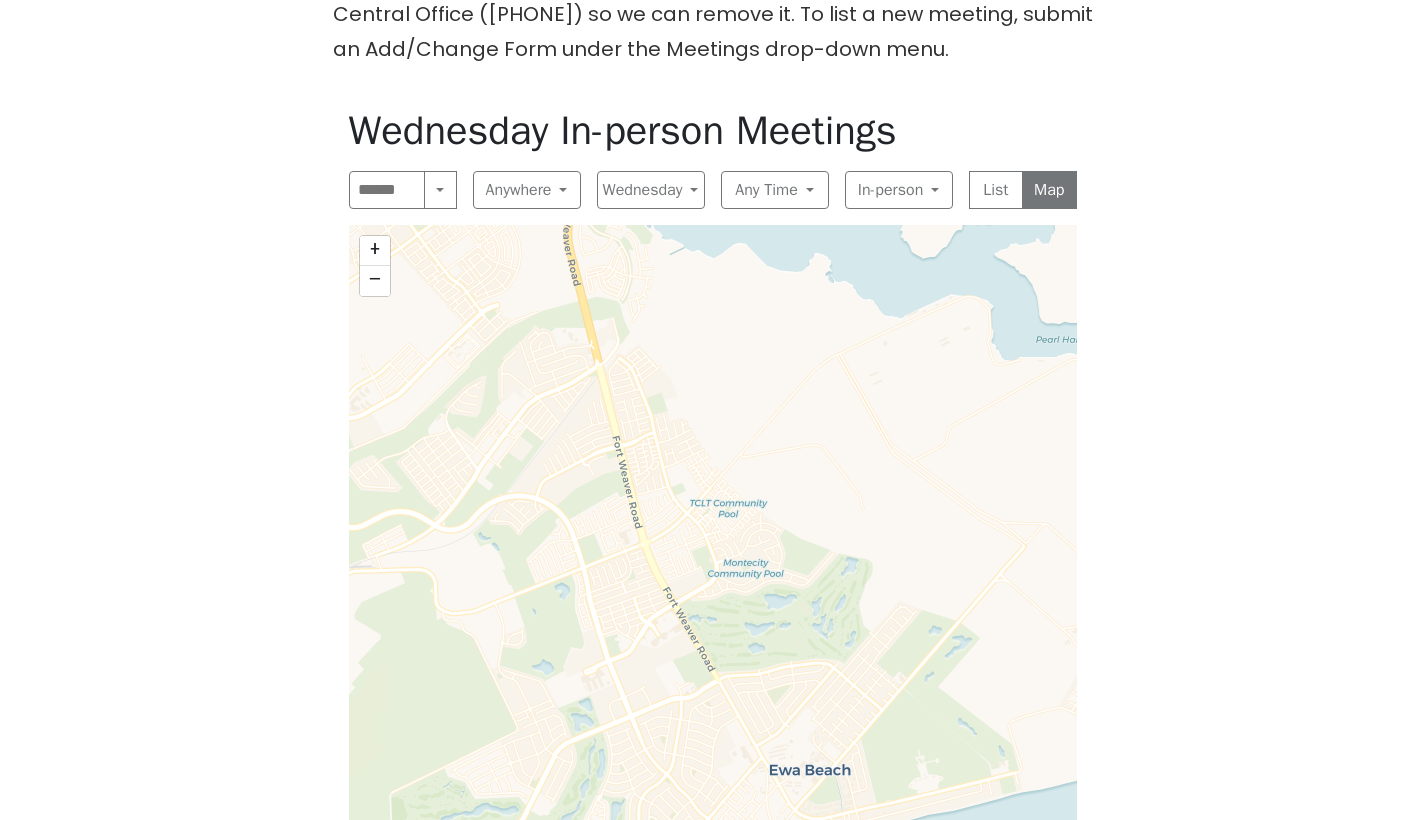 drag, startPoint x: 508, startPoint y: 540, endPoint x: 609, endPoint y: 540, distance: 101 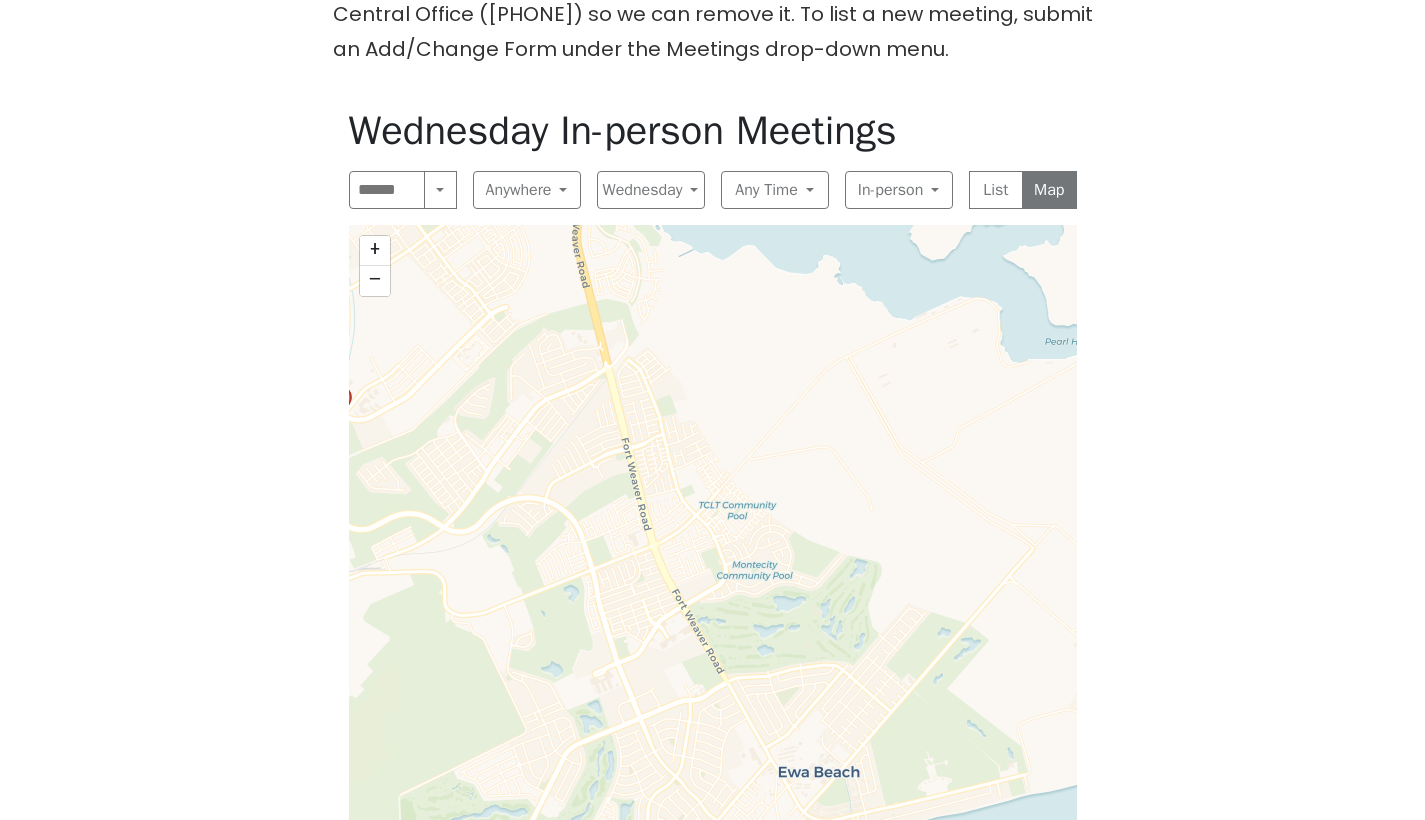 click on "+ −  Leaflet   |  ©  OpenStreetMap  contributors ©  CARTO" at bounding box center (713, 560) 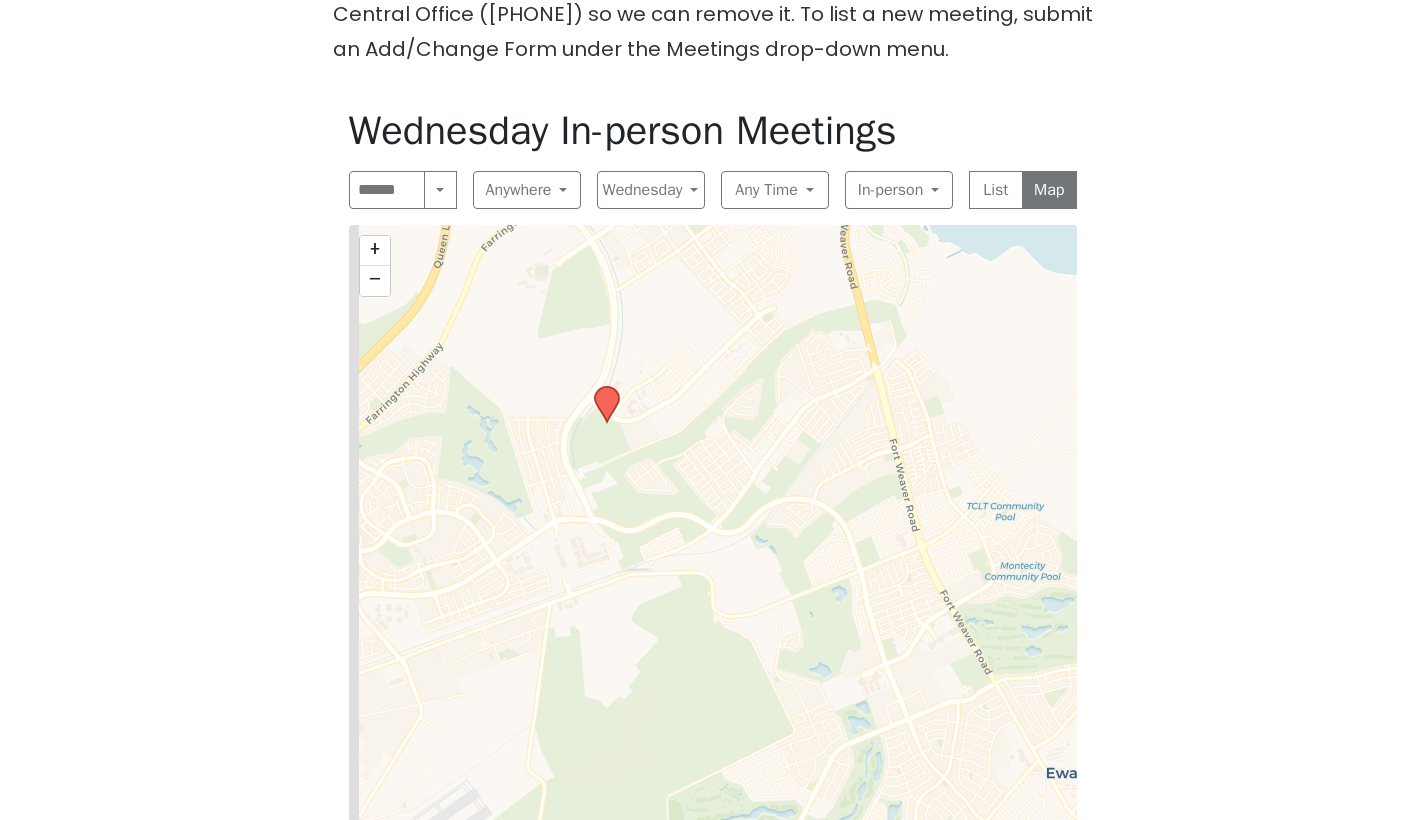 drag, startPoint x: 543, startPoint y: 540, endPoint x: 816, endPoint y: 541, distance: 273.00183 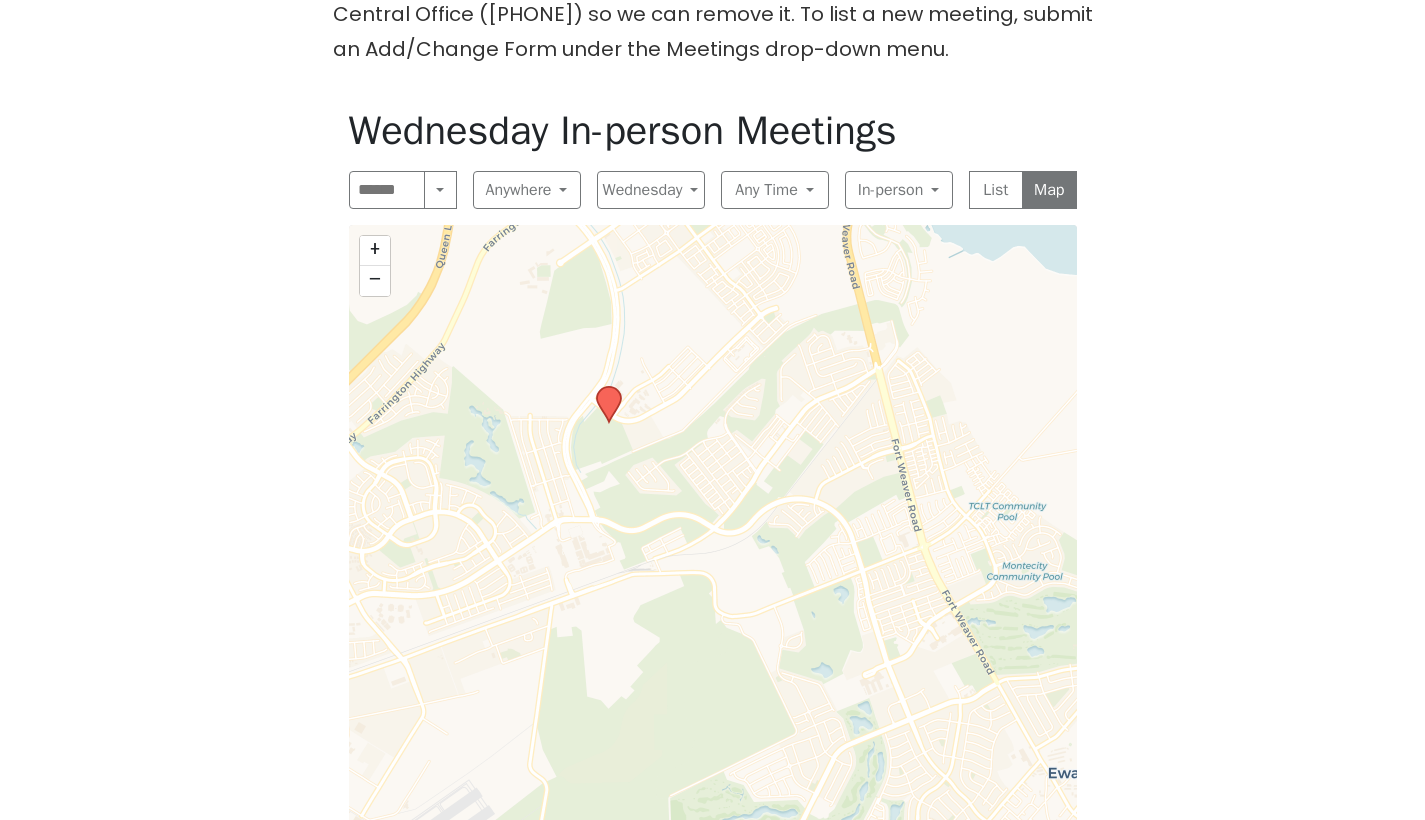 click at bounding box center [3312, 1425] 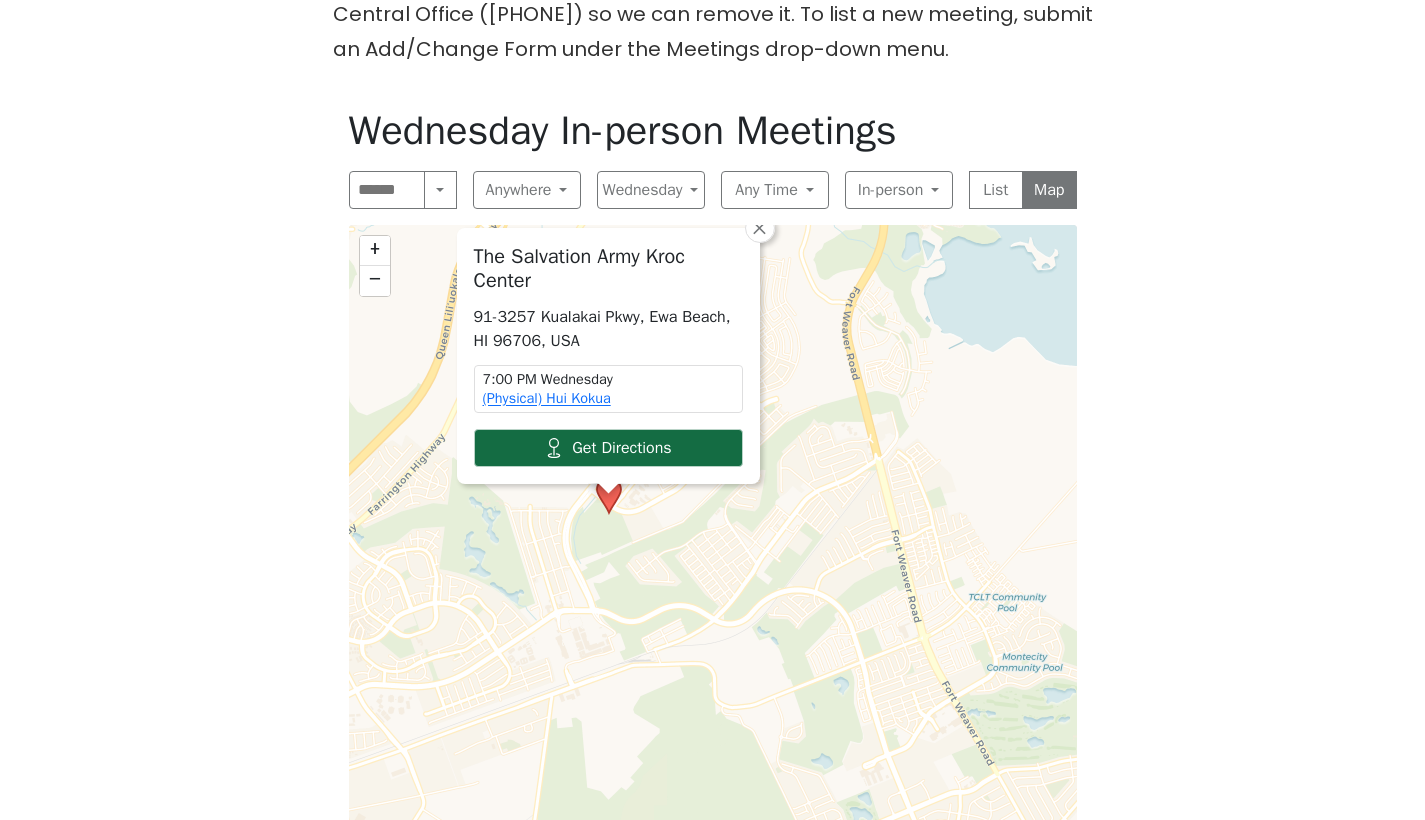 click on "Get Directions" at bounding box center [608, 448] 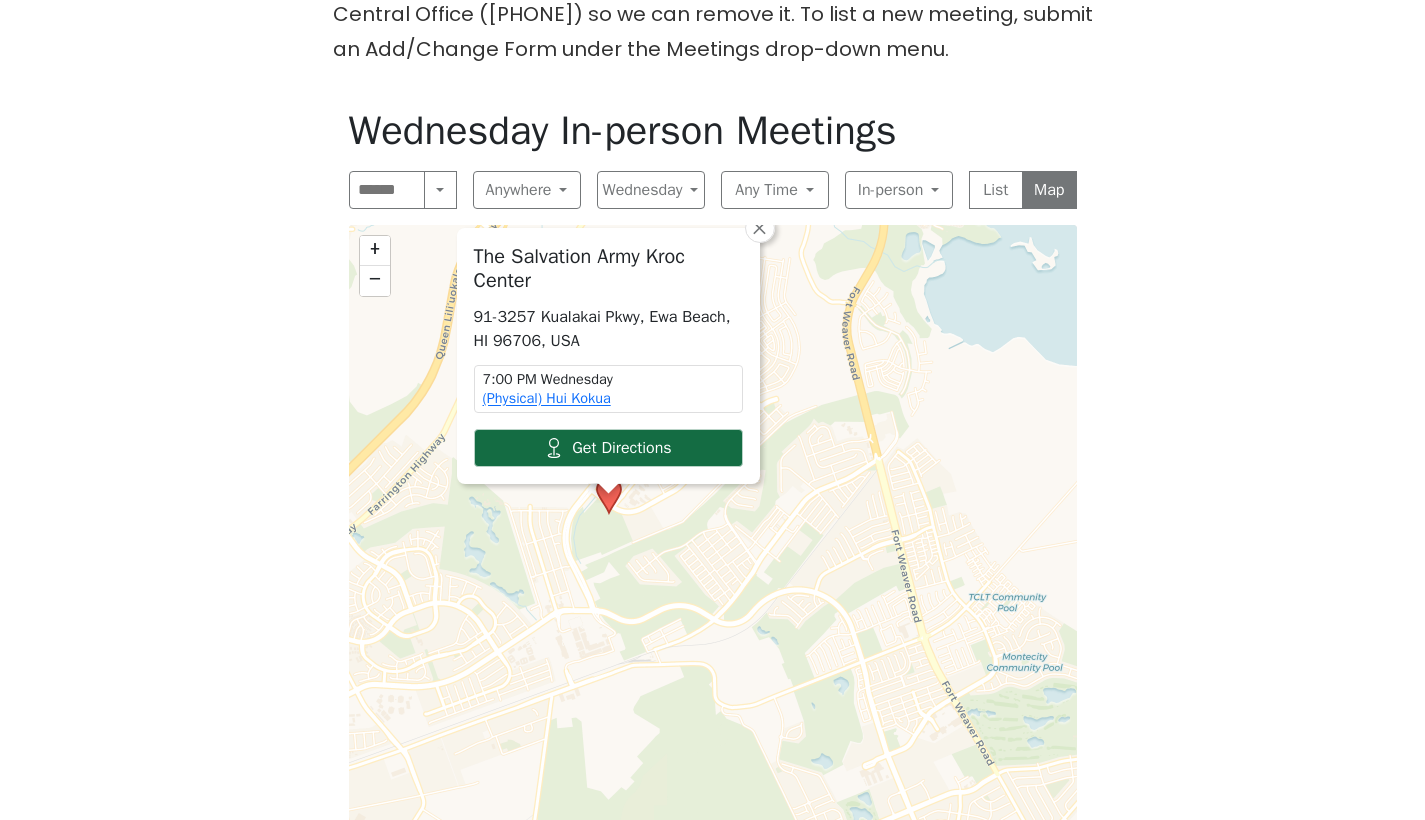 click on "Get Directions" at bounding box center (608, 448) 